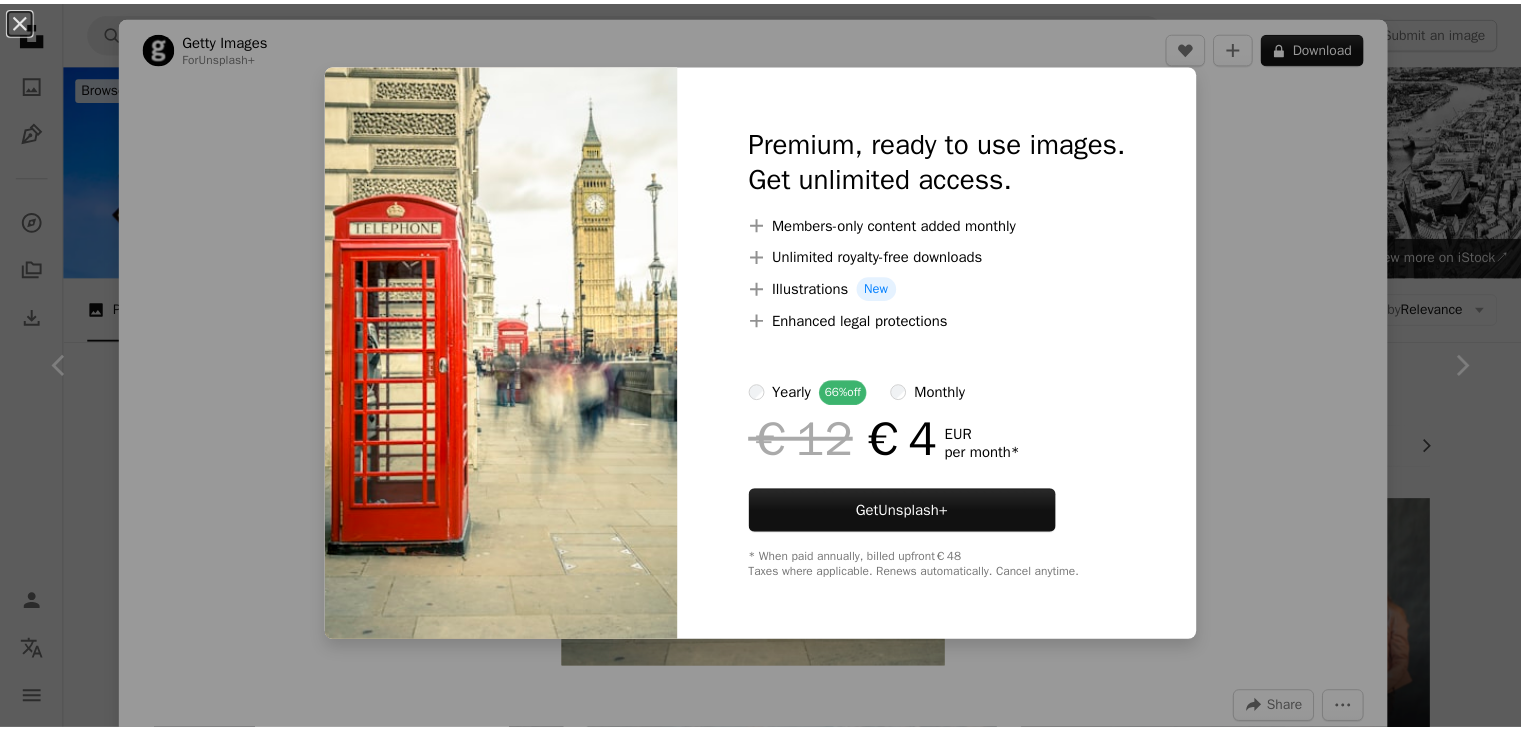 scroll, scrollTop: 400, scrollLeft: 0, axis: vertical 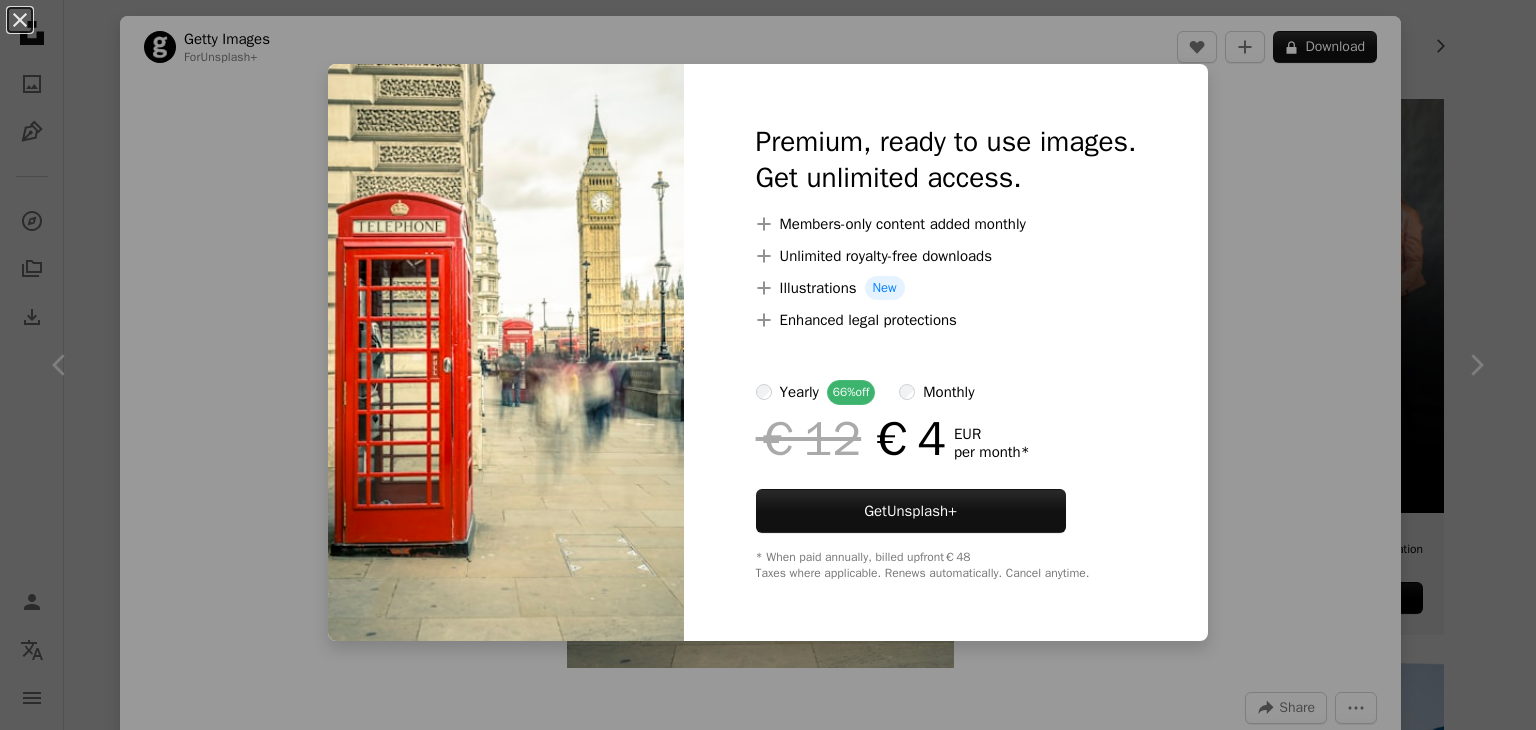 click on "An X shape Premium, ready to use images. Get unlimited access. A plus sign Members-only content added monthly A plus sign Unlimited royalty-free downloads A plus sign Illustrations  New A plus sign Enhanced legal protections yearly 66%  off monthly €12   €4 EUR per month * Get  Unsplash+ * When paid annually, billed upfront  €48 Taxes where applicable. Renews automatically. Cancel anytime." at bounding box center [768, 365] 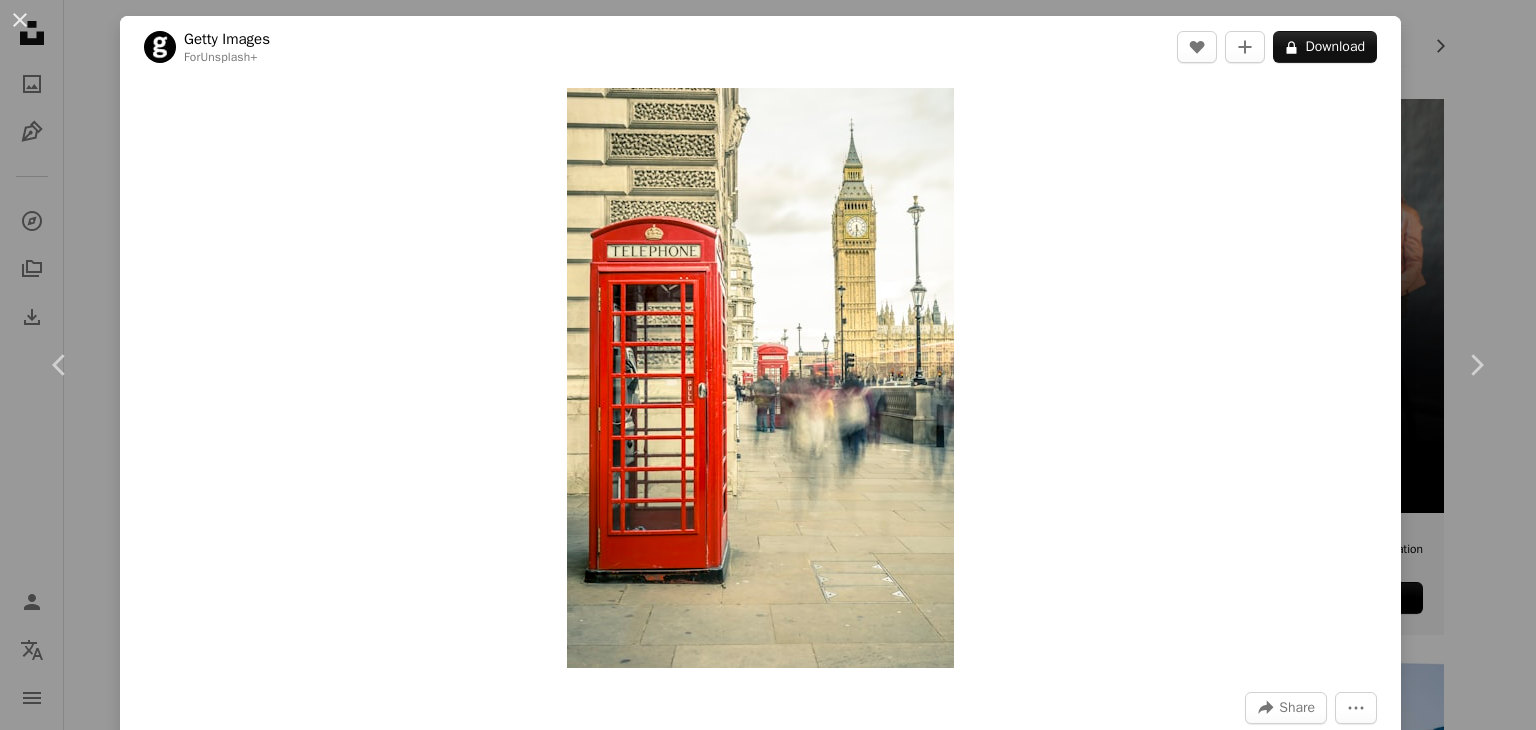 click on "An X shape Chevron left Chevron right An X shape Close Say thanks! Give a shoutout to  [PERSON]  on social or copy the text below to attribute. A URL sharing icon (chains) Facebook icon X (formerly Twitter) icon Pinterest icon An envelope Photo by  [PERSON]  on  Unsplash
Copy content  For  Unsplash+ A heart A plus sign A lock Download Zoom in A forward-right arrow Share More Actions Calendar outlined Published on  August 31, 2022 Safety Licensed under the  Unsplash+ License travel red europe cityscape outdoors england symbol tourism government tower monument no people phone booth travel destinations famous place capital cities Backgrounds From this series Plus sign for Unsplash+ Plus sign for Unsplash+ Related images Plus sign for Unsplash+ A heart A plus sign [PERSON] For  Unsplash+ A lock Download Plus sign for Unsplash+ A heart A plus sign [PERSON] For  Unsplash+ A lock Download Plus sign for Unsplash+ A heart A plus sign [PERSON] For  Unsplash+ A lock Download Plus sign for Unsplash+ A heart A plus sign [PERSON] For  Unsplash+ A lock Download Plus sign for Unsplash+ A heart A plus sign [PERSON] For  Unsplash+ A lock Download Plus sign for Unsplash+ A heart A plus sign [PERSON] For  Unsplash+ A lock Download Plus sign for Unsplash+ A heart" at bounding box center (768, 365) 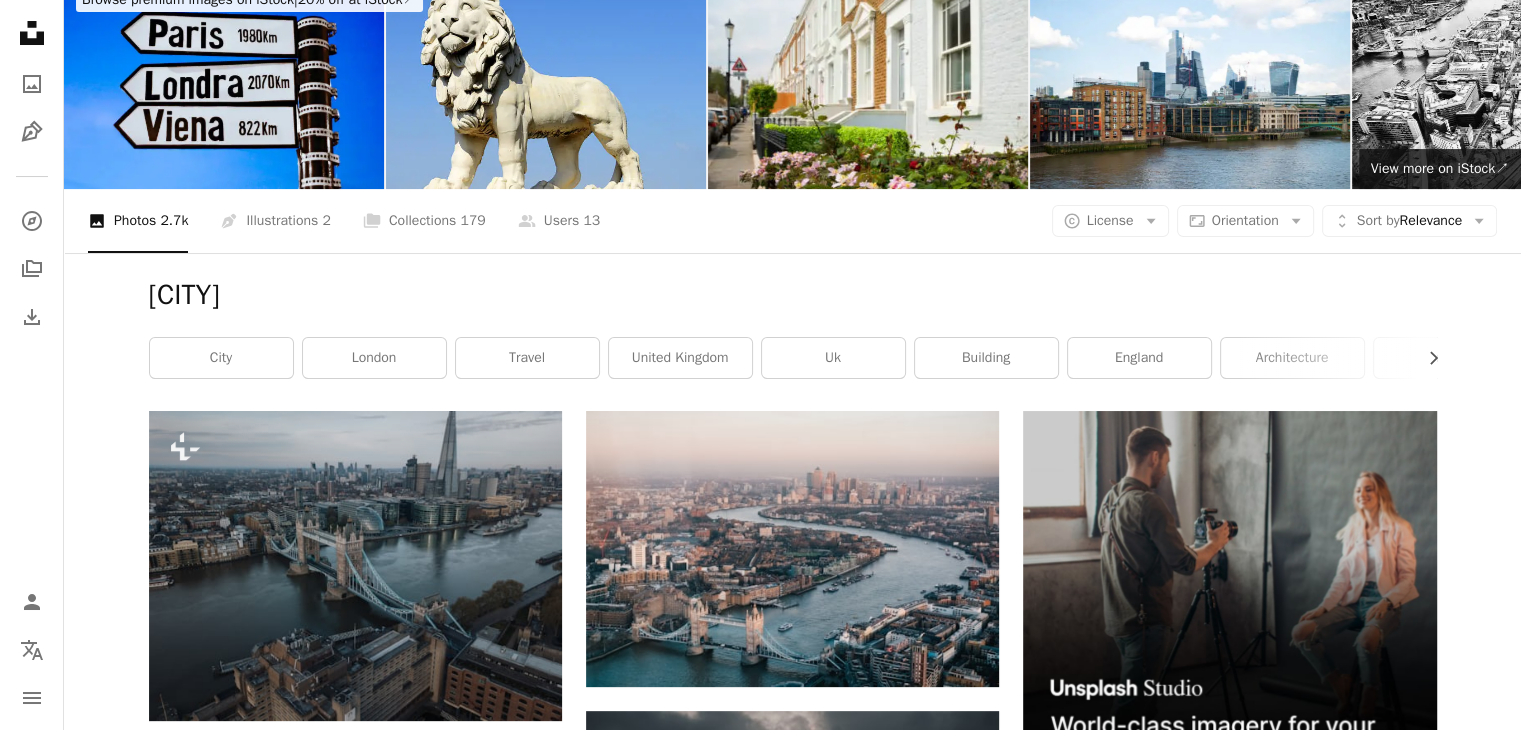 scroll, scrollTop: 0, scrollLeft: 0, axis: both 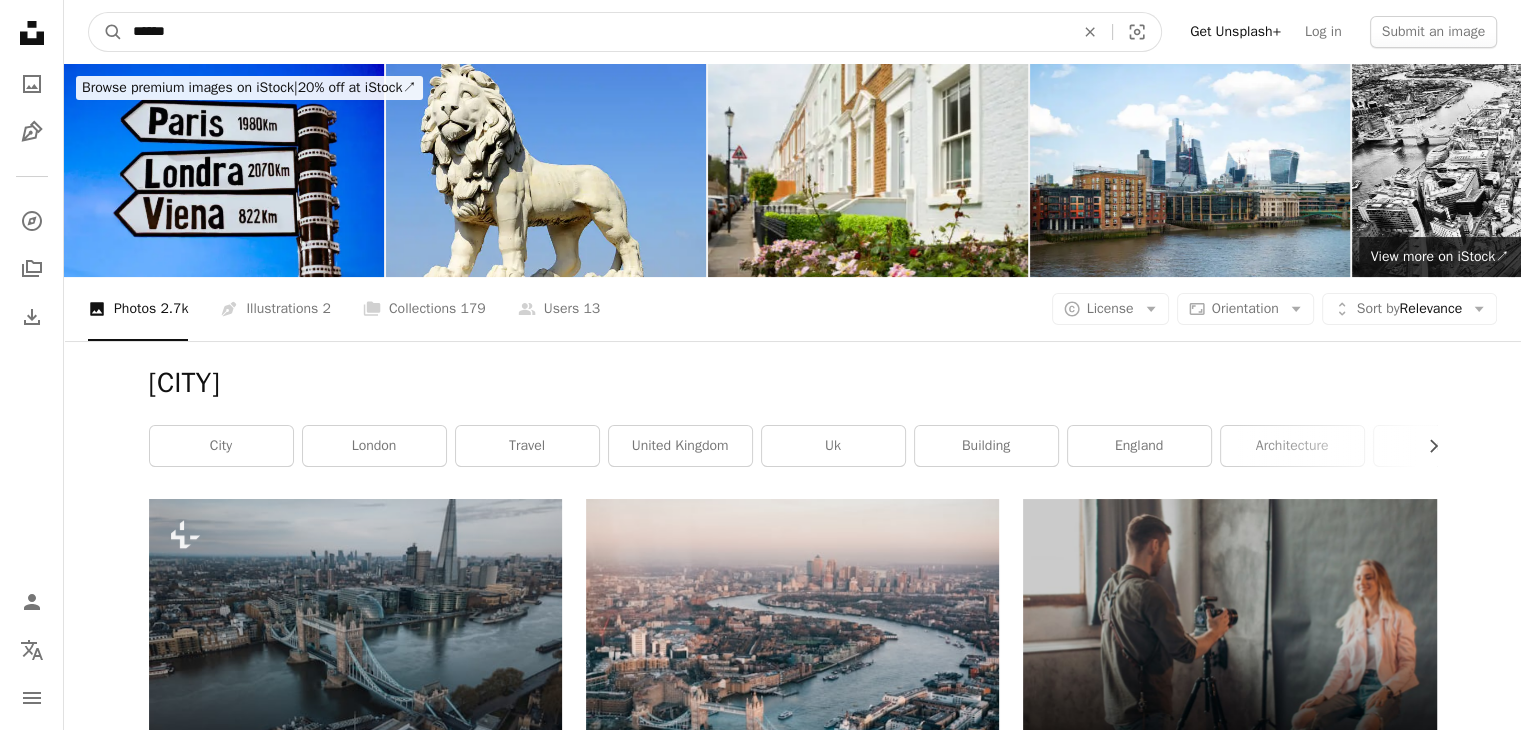 drag, startPoint x: 208, startPoint y: 23, endPoint x: 0, endPoint y: -23, distance: 213.02582 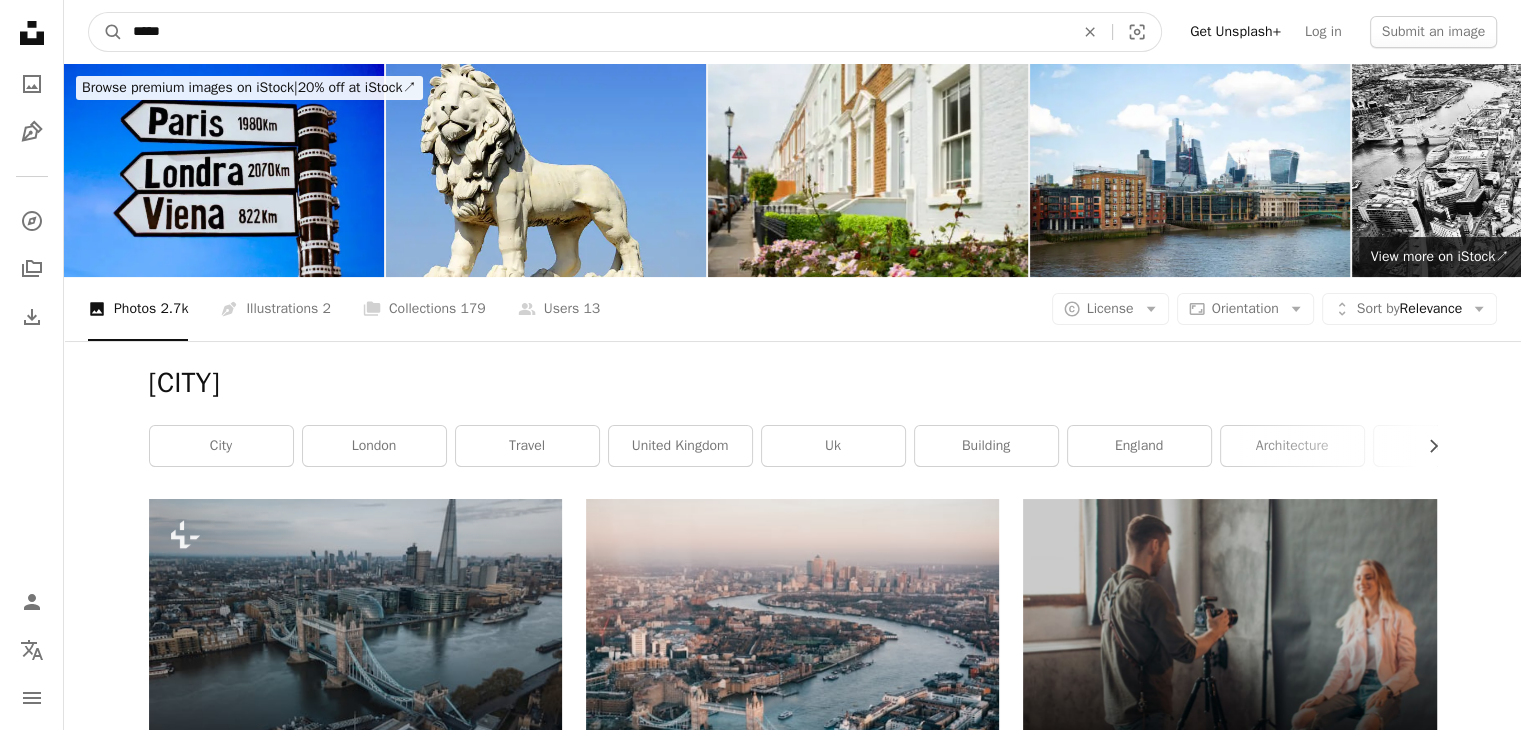 type on "******" 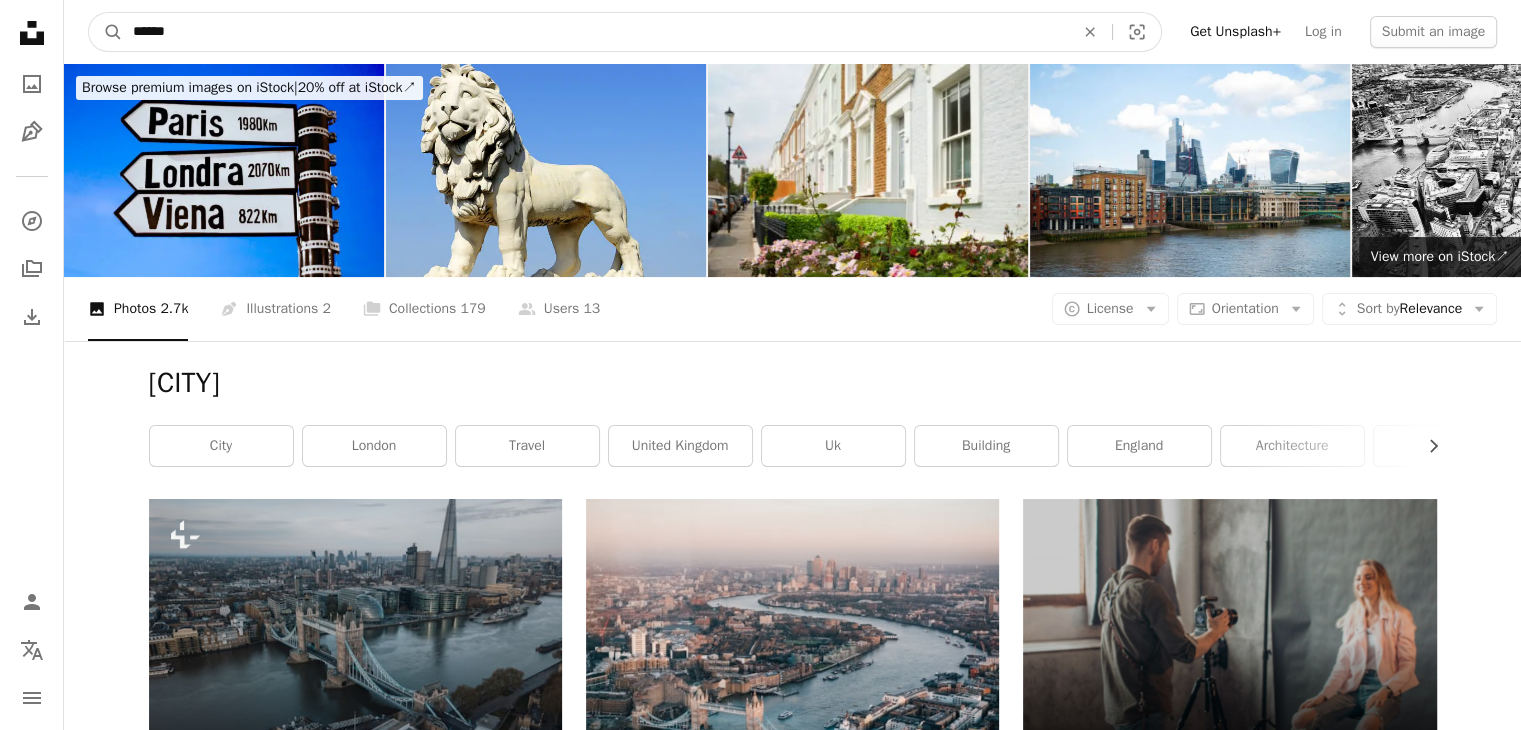 click on "A magnifying glass" at bounding box center [106, 32] 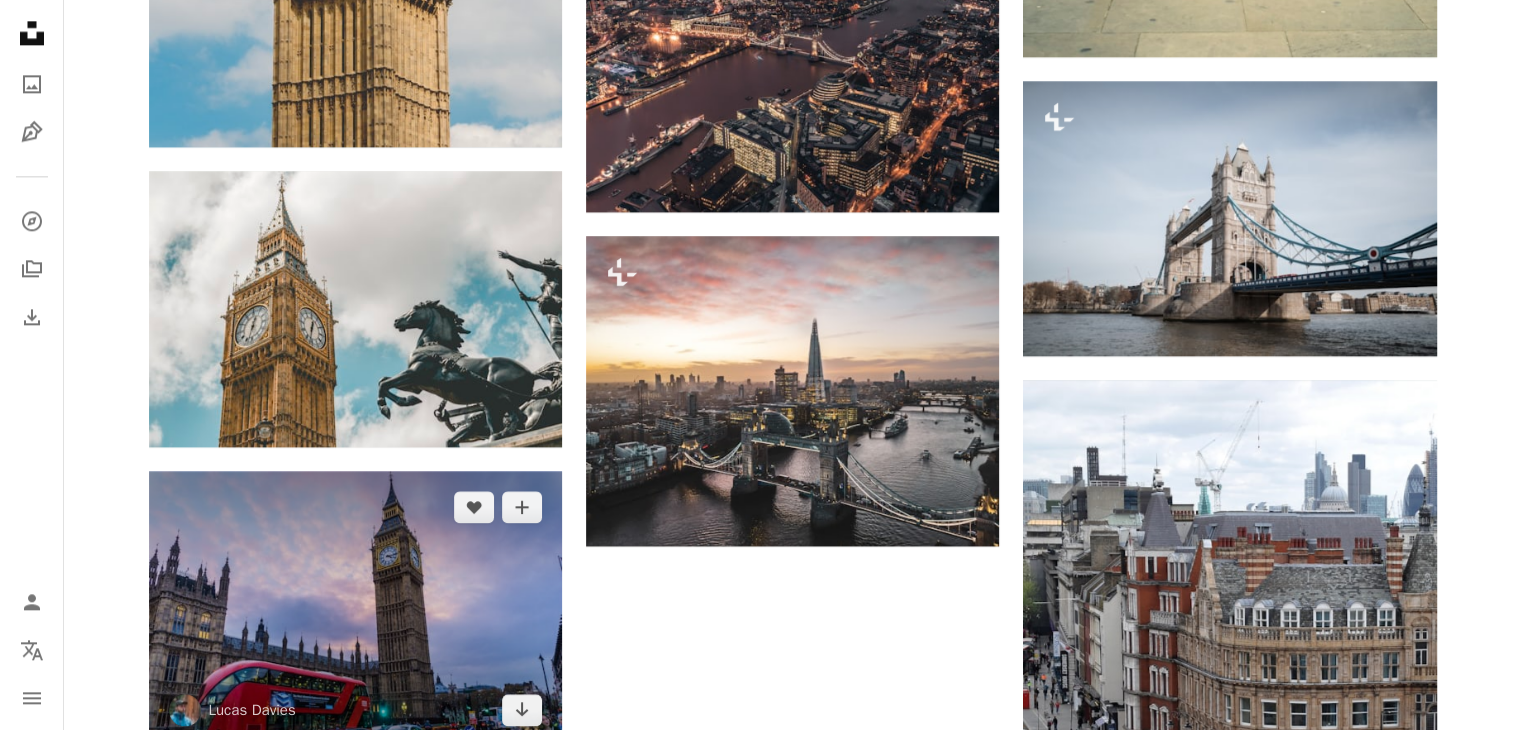 scroll, scrollTop: 2900, scrollLeft: 0, axis: vertical 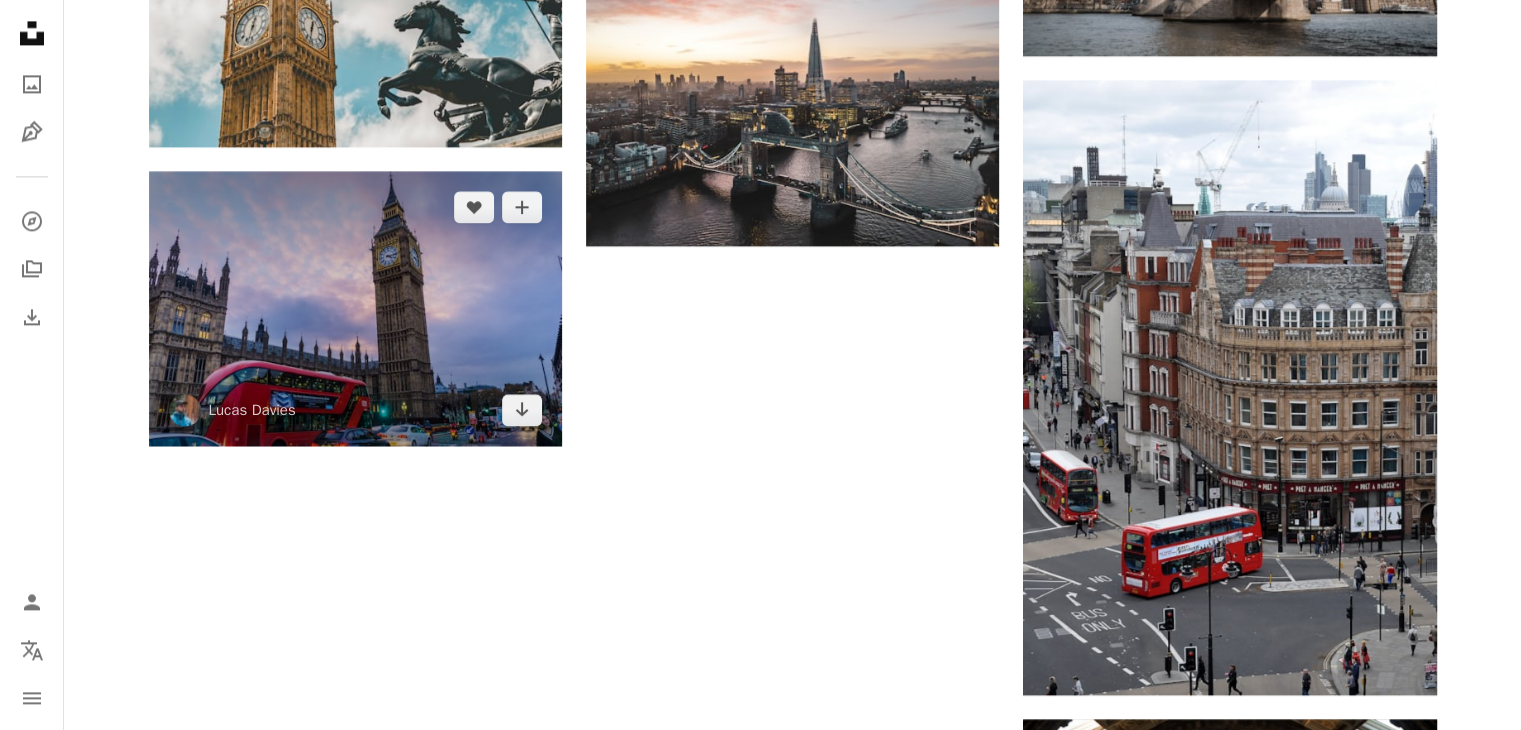 click at bounding box center [355, 308] 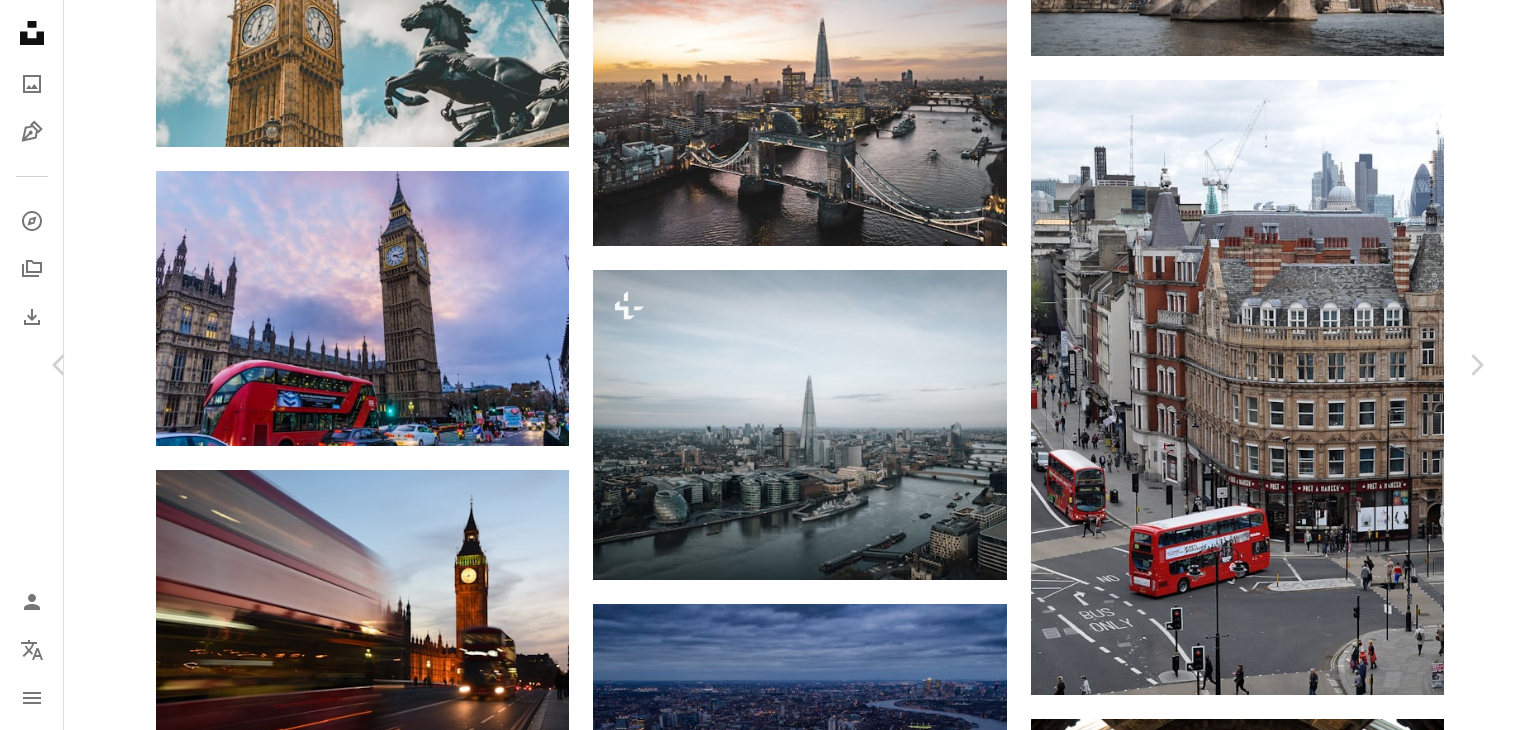 click on "Download free" at bounding box center (1287, 4952) 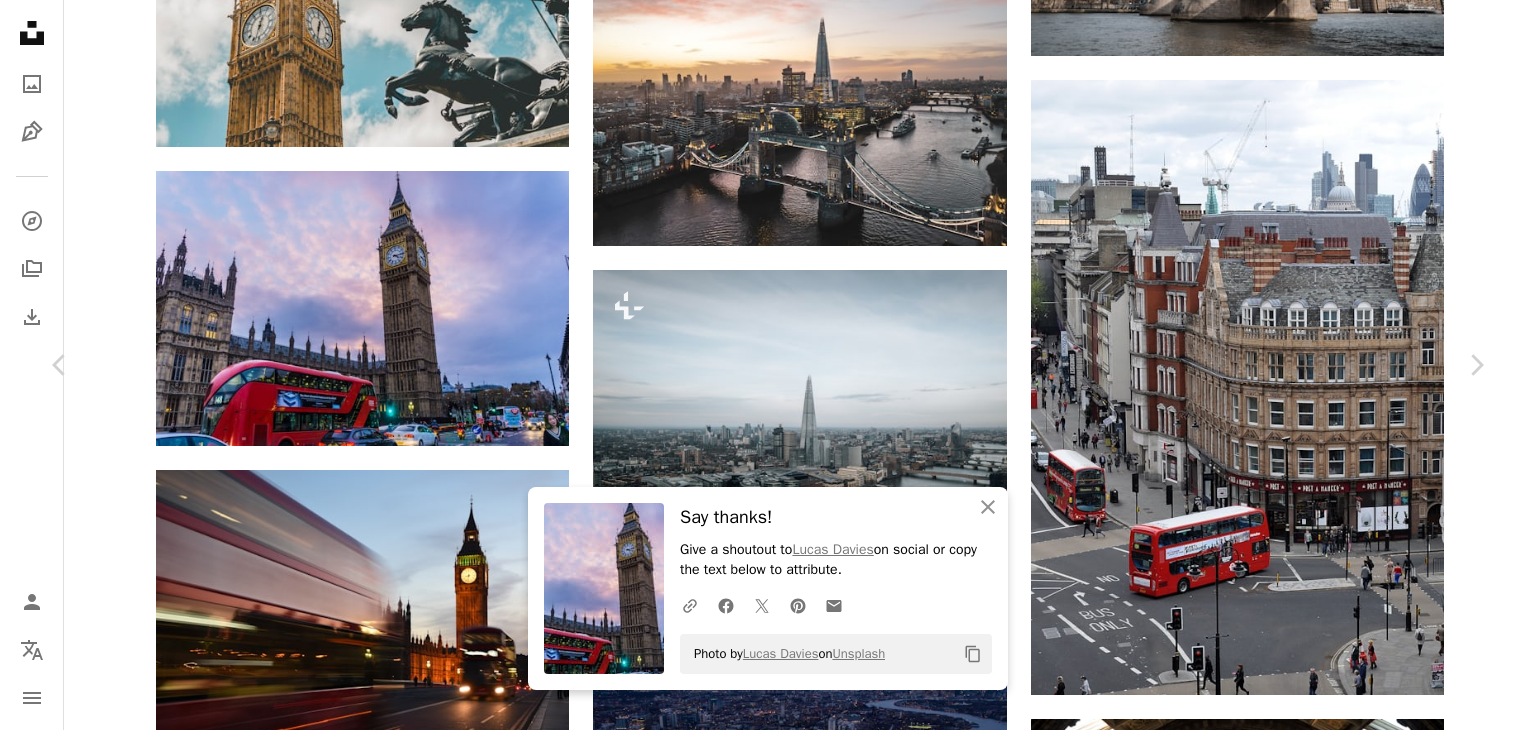 click on "An X shape Chevron left Chevron right An X shape Close Say thanks! Give a shoutout to  [PERSON]  on social or copy the text below to attribute. A URL sharing icon (chains) Facebook icon X (formerly Twitter) icon Pinterest icon An envelope Photo by  [PERSON]  on  Unsplash
Copy content [PERSON] [USERNAME] A heart A plus sign Download free Chevron down Zoom in Views 10,702,294 Downloads 106,299 A forward-right arrow Share Info icon Info More Actions Big Ben A map marker [CITY], [COUNTRY] Calendar outlined Published on  March 14, 2018 Camera SONY, ILCE-6000 Safety Free to use under the  Unsplash License wallpaper travel city architecture sunset road cars clouds red orange urban clock bus [COUNTRY] britain commuter [CITY] Backgrounds Browse premium related images on iStock  |  Save 20% with code UNSPLASH20 View more on iStock  ↗ Related images A heart A plus sign [PERSON] Available for hire A checkmark inside of a circle Arrow pointing down A heart For" at bounding box center [768, 5270] 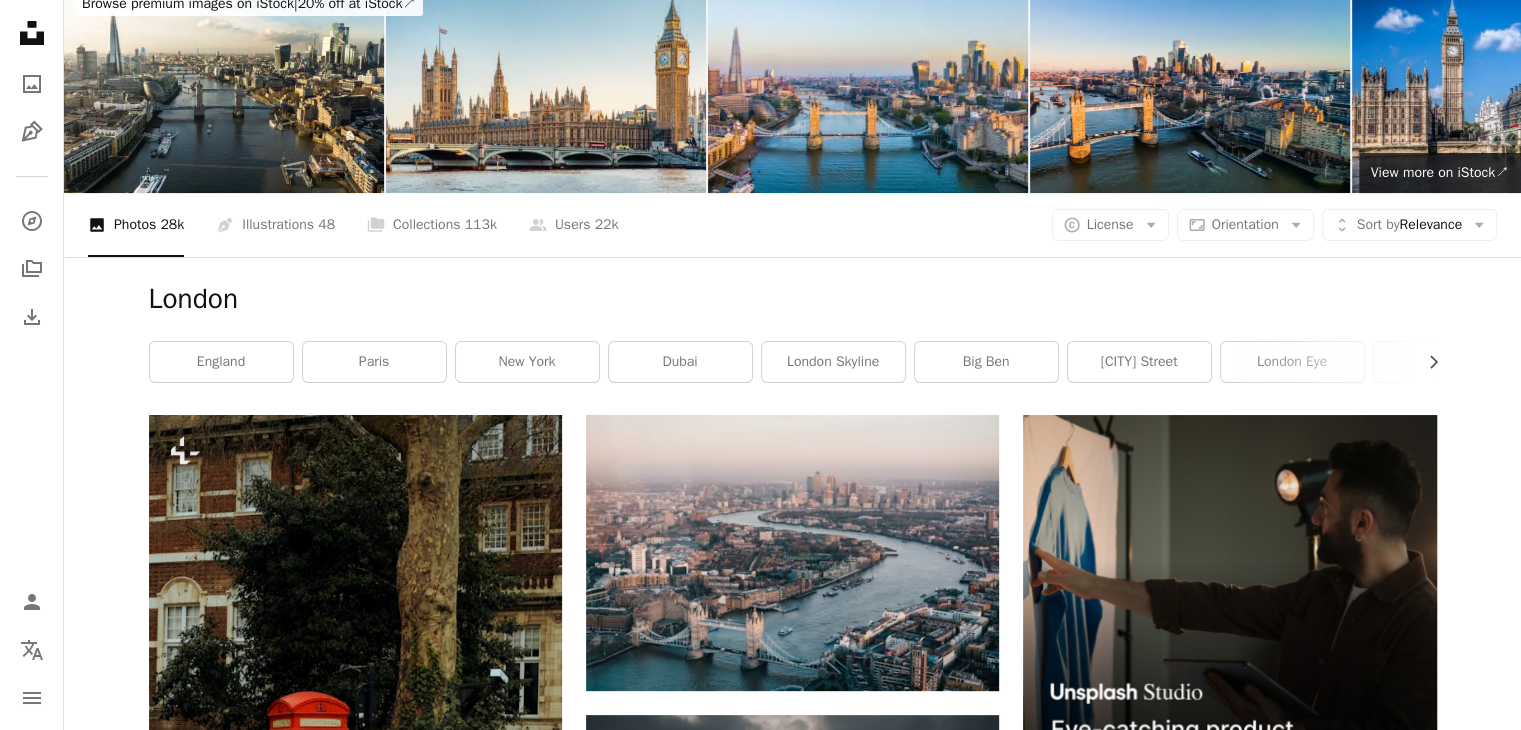 scroll, scrollTop: 0, scrollLeft: 0, axis: both 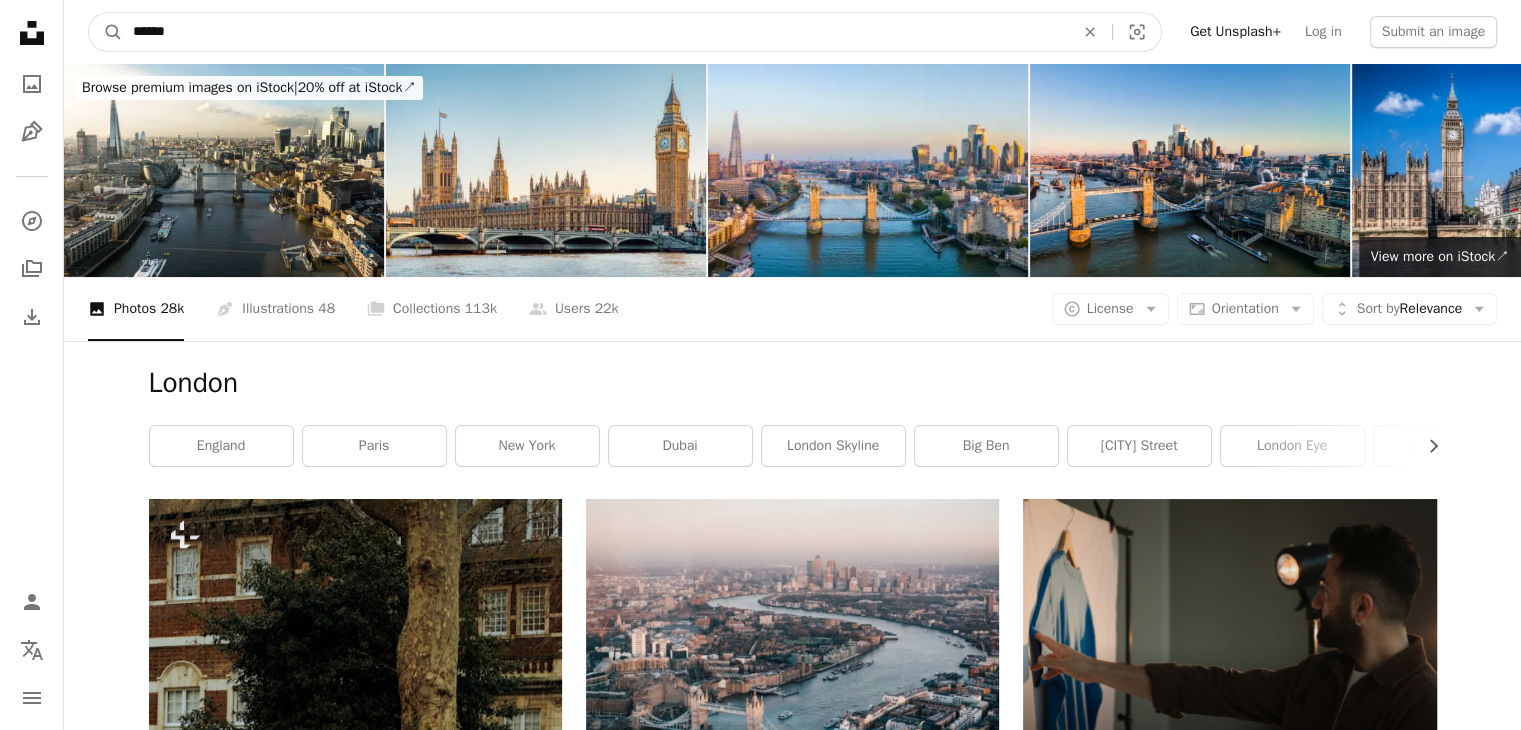 drag, startPoint x: 485, startPoint y: 41, endPoint x: 96, endPoint y: -45, distance: 398.39304 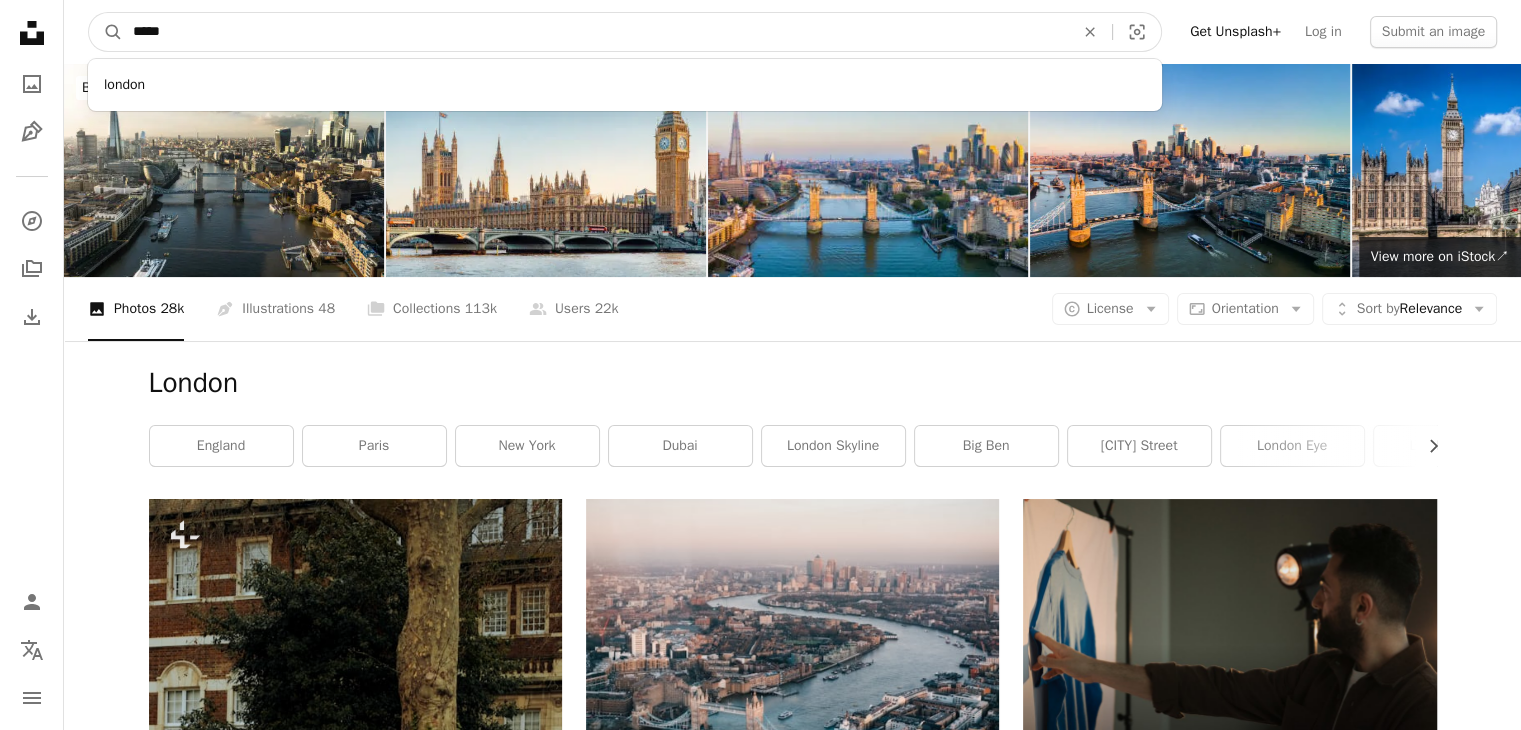 type on "******" 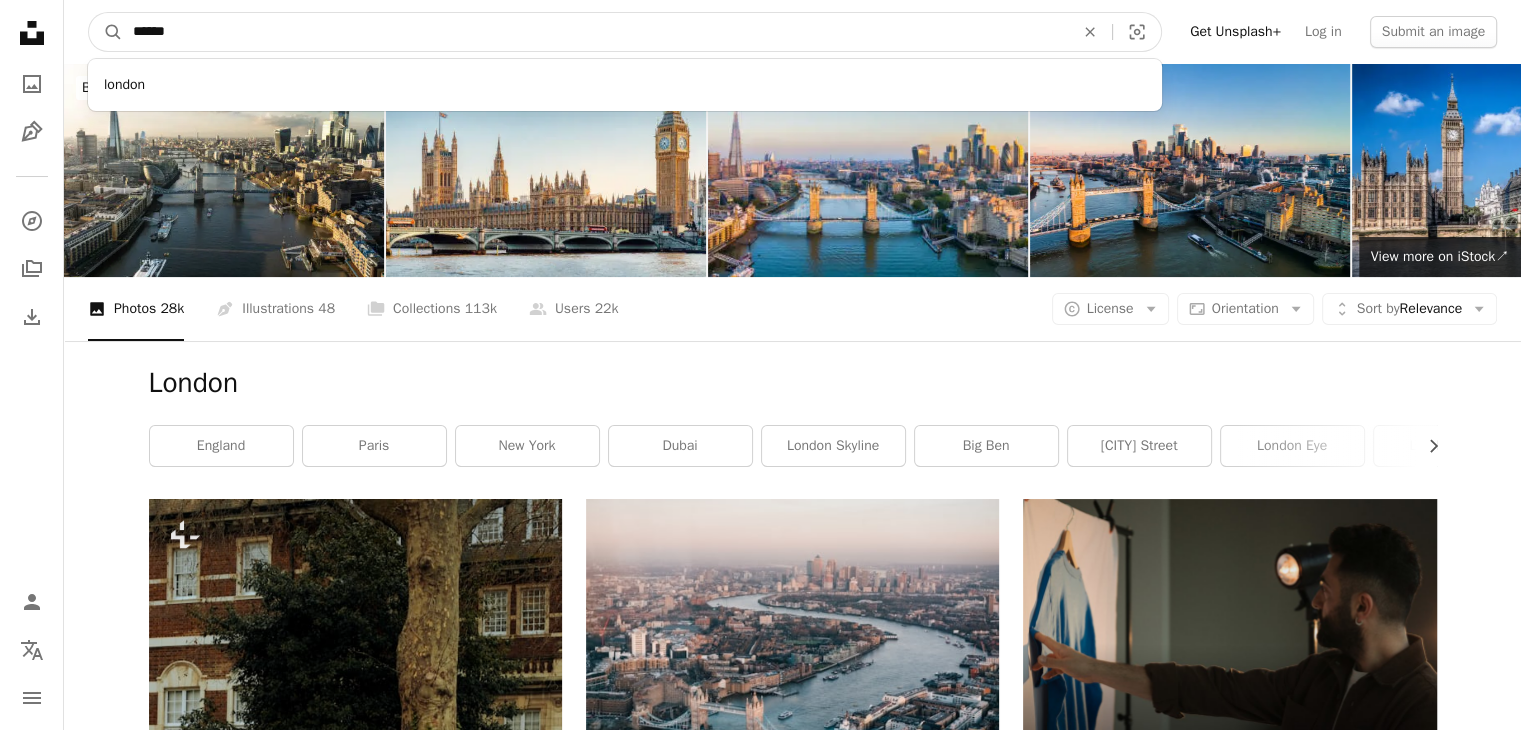 click on "A magnifying glass" at bounding box center [106, 32] 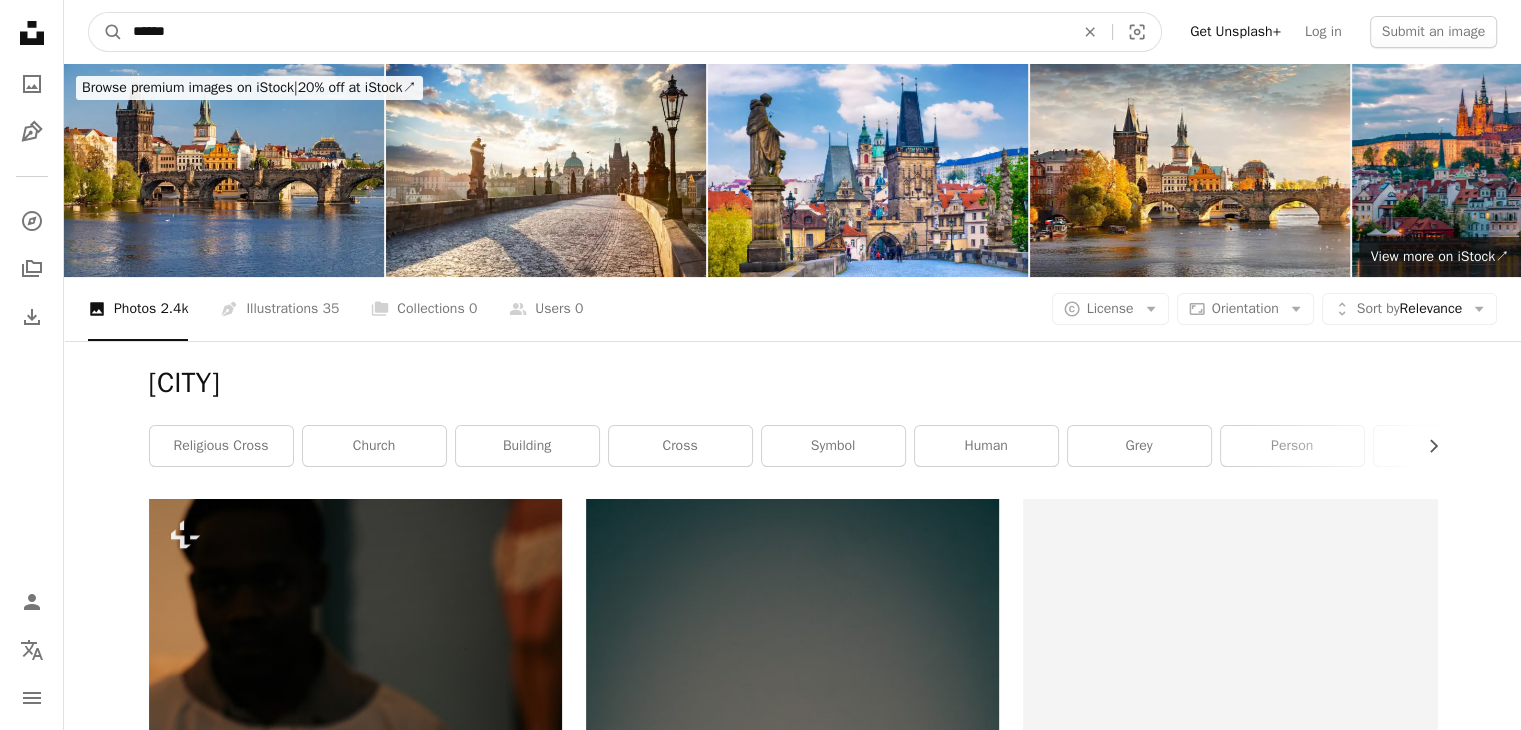 drag, startPoint x: 189, startPoint y: 31, endPoint x: 0, endPoint y: -31, distance: 198.90953 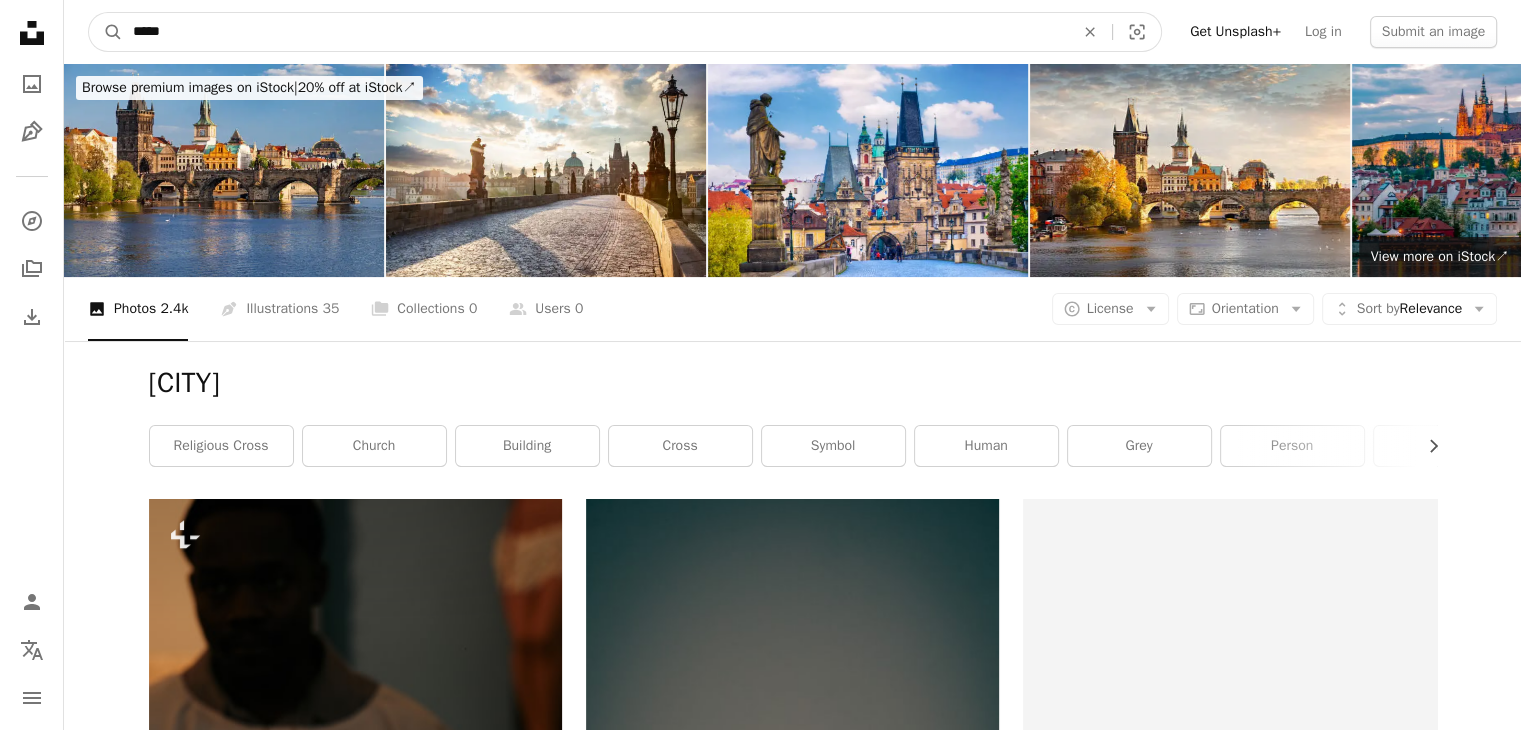 type on "******" 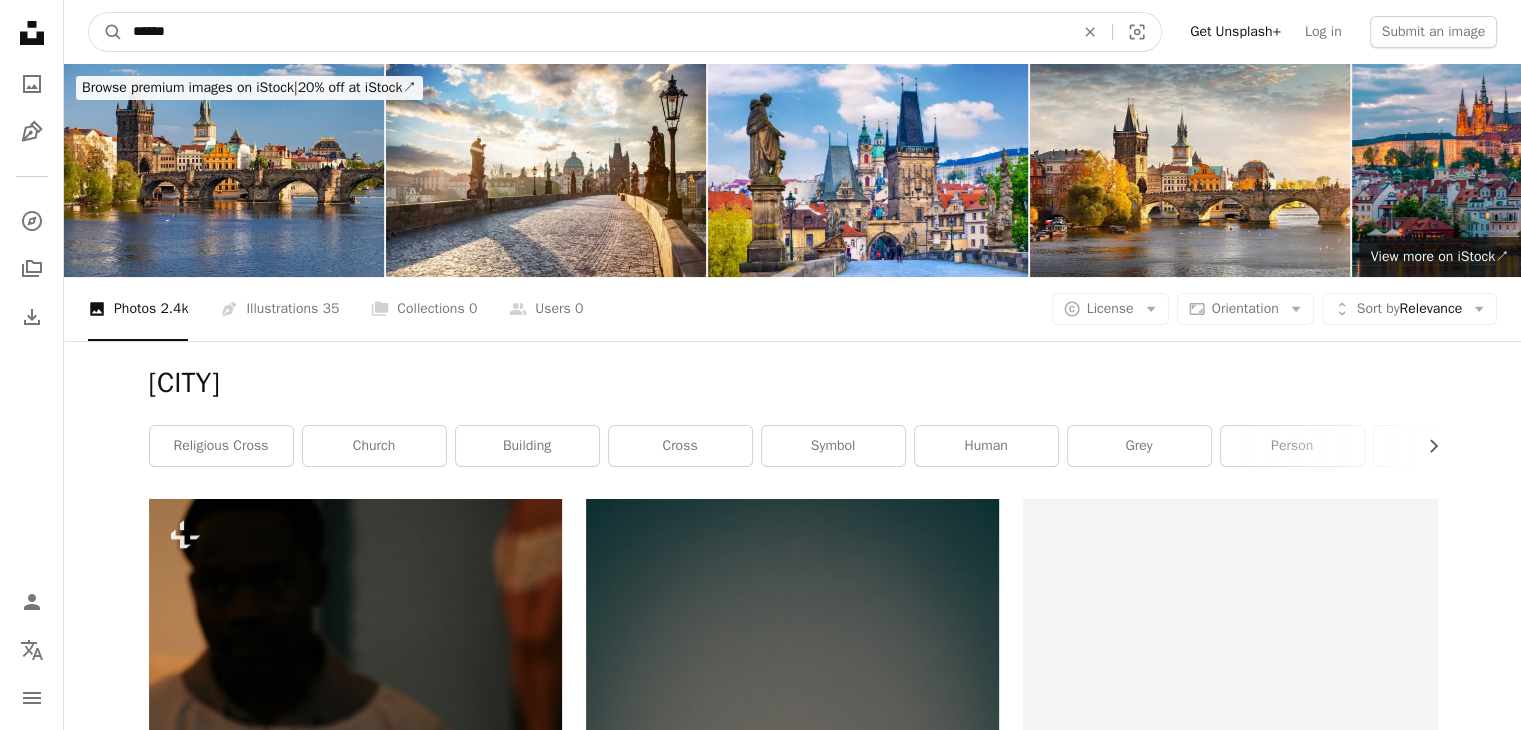 click on "A magnifying glass" at bounding box center [106, 32] 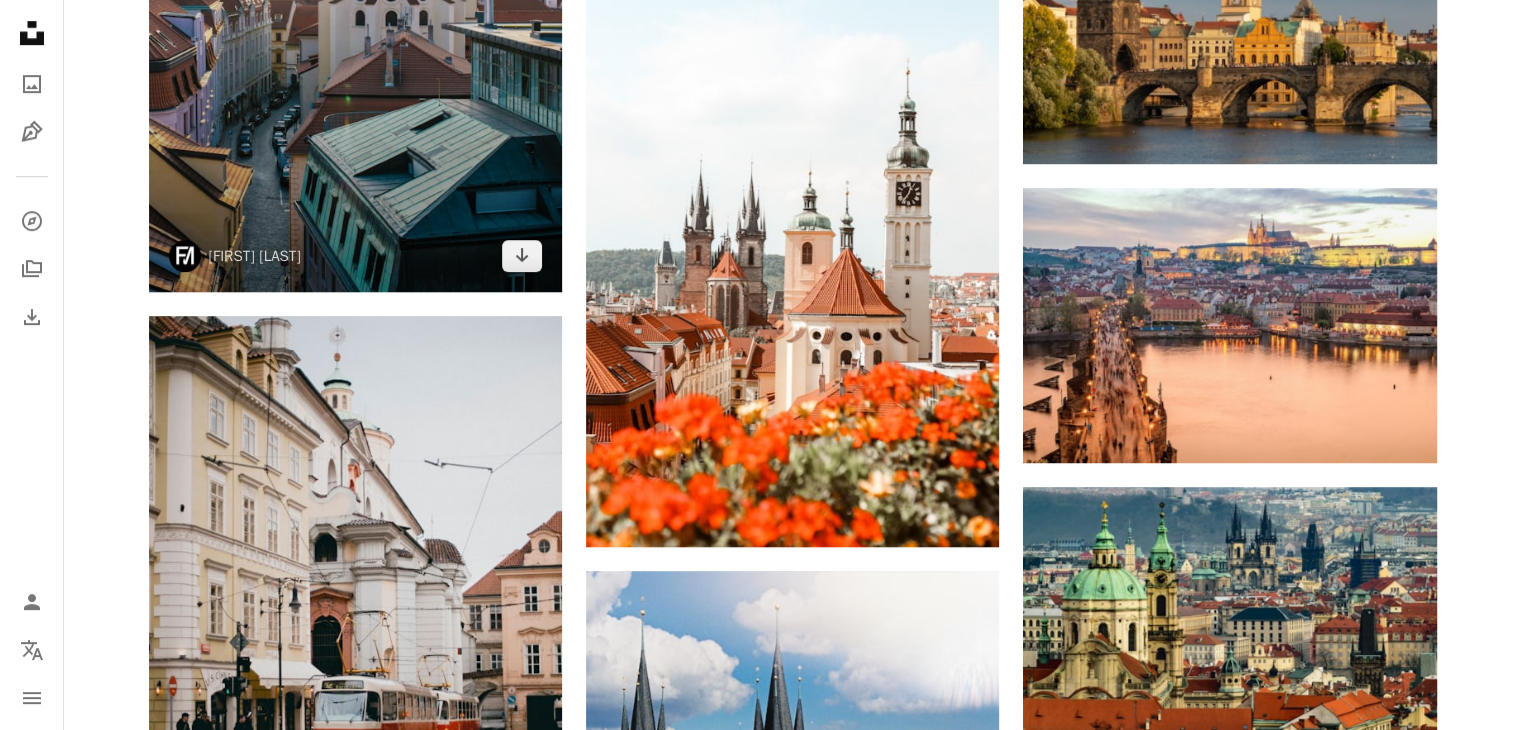 scroll, scrollTop: 1000, scrollLeft: 0, axis: vertical 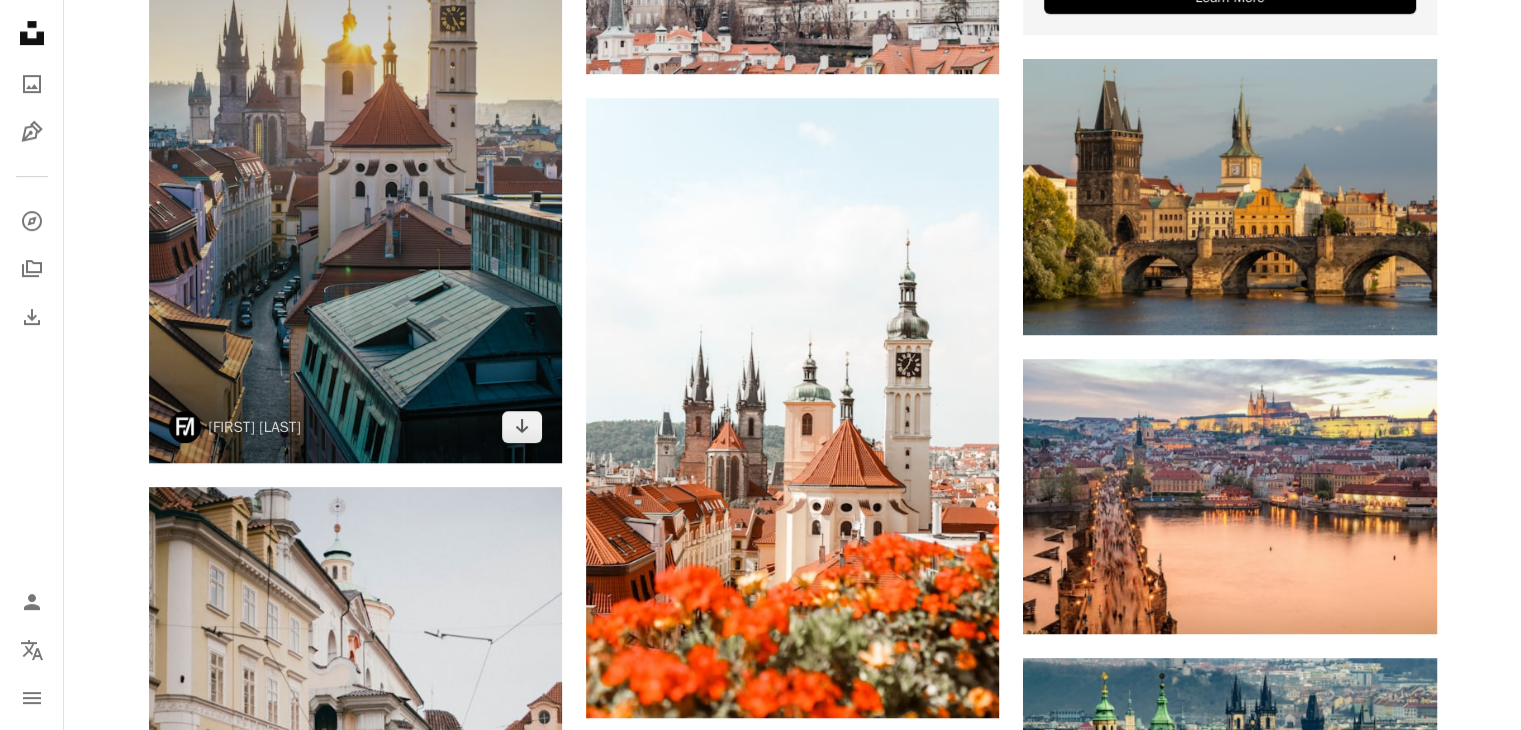 click at bounding box center [355, 153] 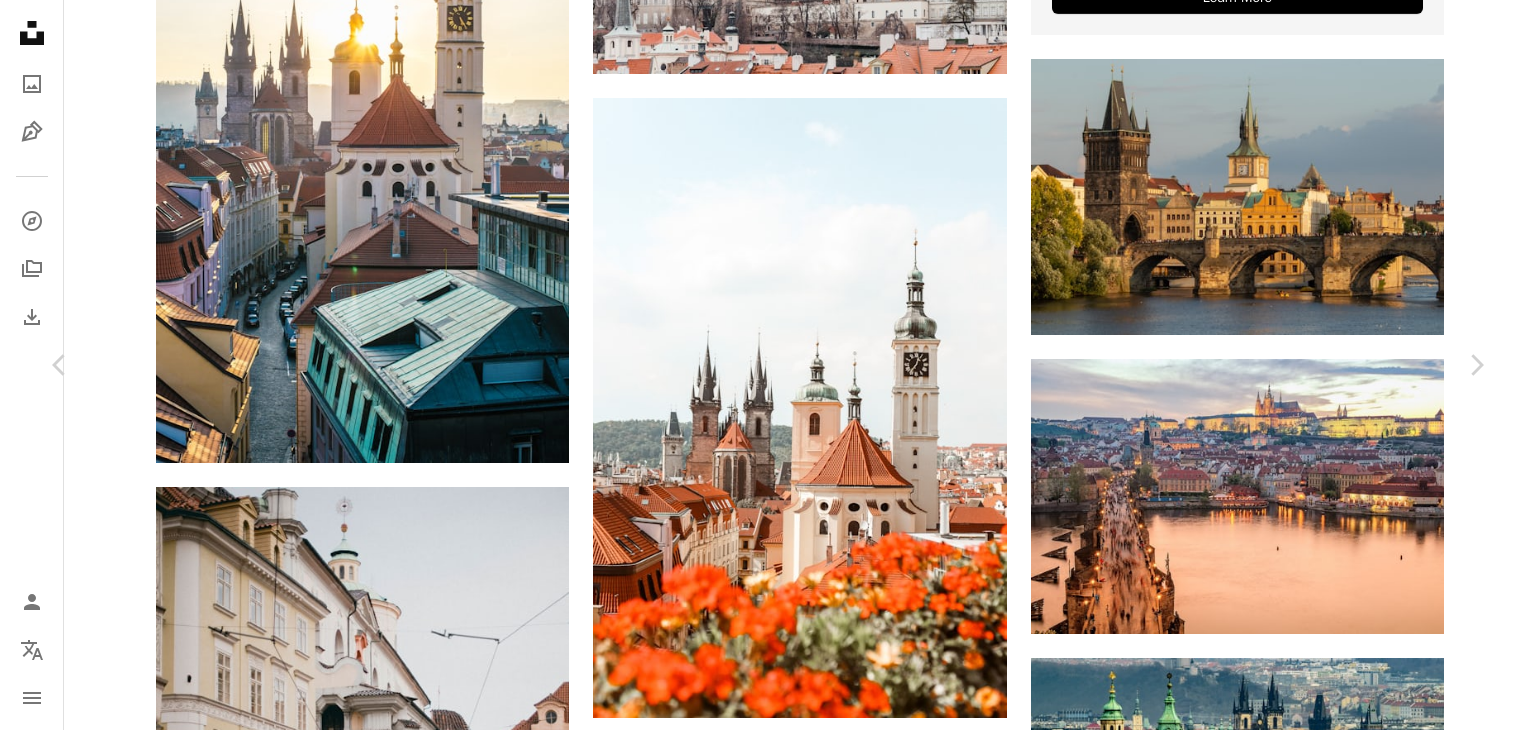 click on "Download free" at bounding box center (1287, 3638) 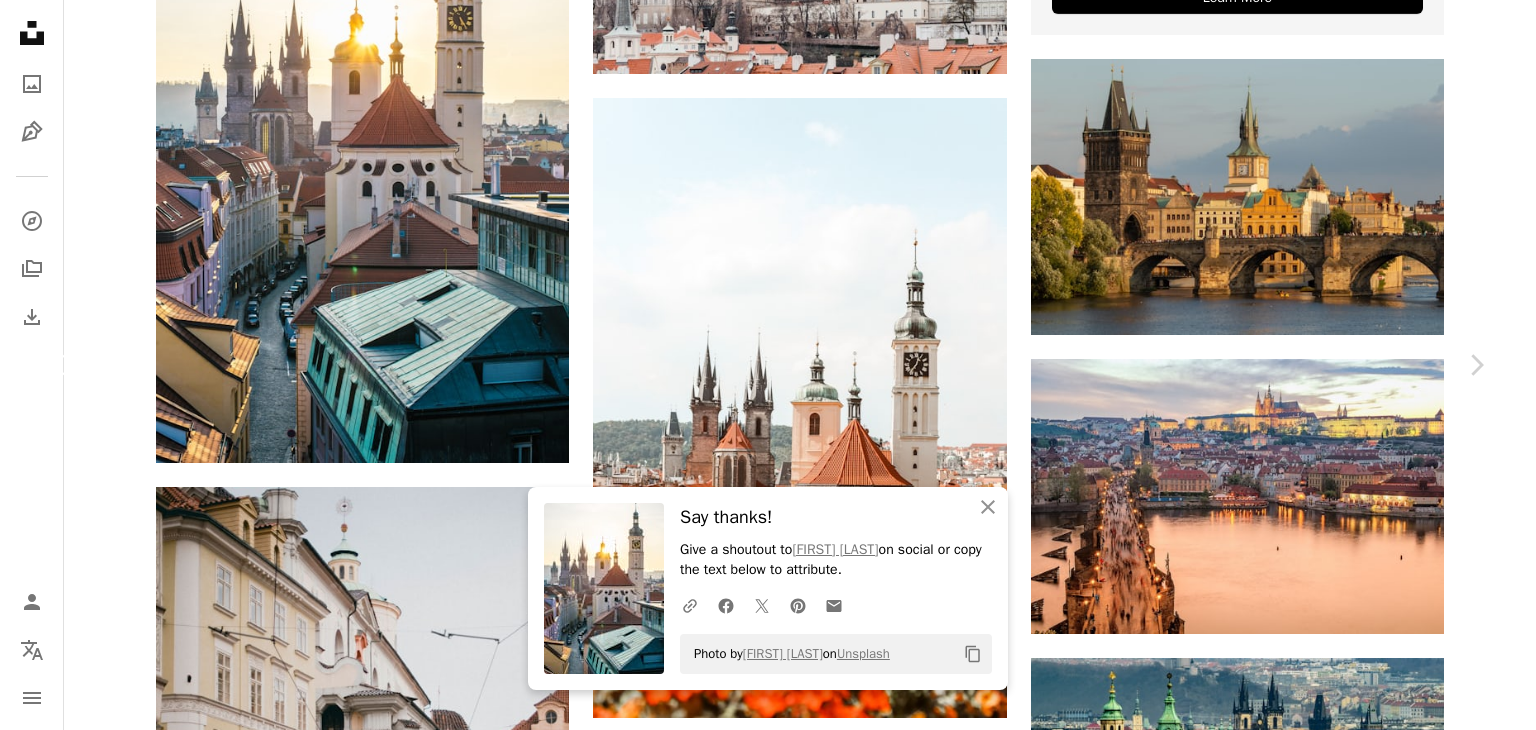 click on "Chevron left" at bounding box center [60, 365] 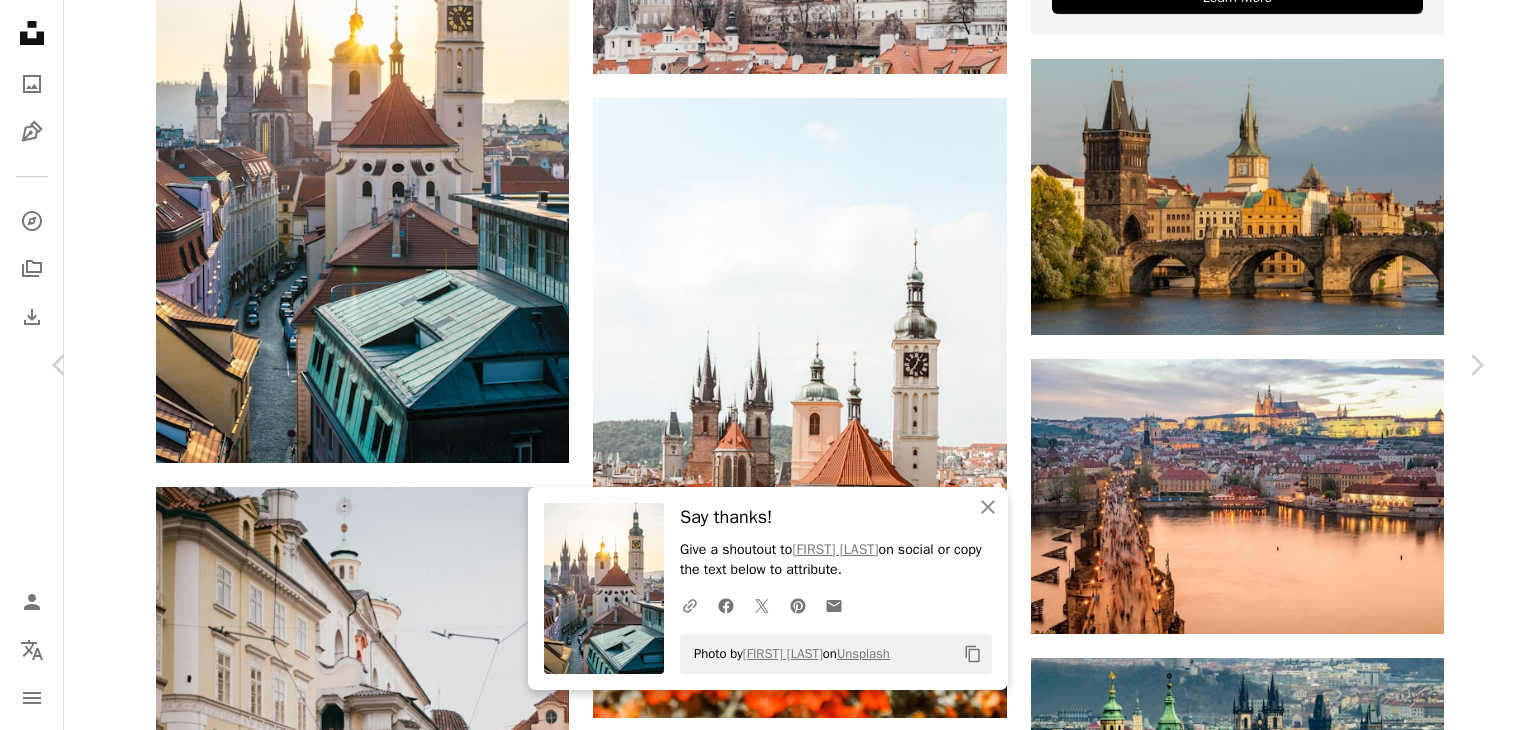 click on "An X shape Chevron left Chevron right An X shape Close Say thanks! Give a shoutout to  Fredy Martinez  on social or copy the text below to attribute. A URL sharing icon (chains) Facebook icon X (formerly Twitter) icon Pinterest icon An envelope Photo by  Fredy Martinez  on  Unsplash
Copy content Getty Images For  Unsplash+ A heart A plus sign A lock Download Zoom in A forward-right arrow Share More Actions Calendar outlined Published on  August 31, 2022 Safety Licensed under the  Unsplash+ License travel autumn river castle cityscape tourism old wealth tower religion dusk cathedral day no people famous place illuminated gothic style Public domain images Related images Plus sign for Unsplash+ A heart A plus sign Getty Images For  Unsplash+ A lock Download Plus sign for Unsplash+ A heart A plus sign Getty Images For  Unsplash+ A lock Download Plus sign for Unsplash+ A heart A plus sign Colin + Meg For  Unsplash+ A lock Download Plus sign for Unsplash+ A heart A plus sign Ales Krivec For  Unsplash+ For" at bounding box center (768, 3956) 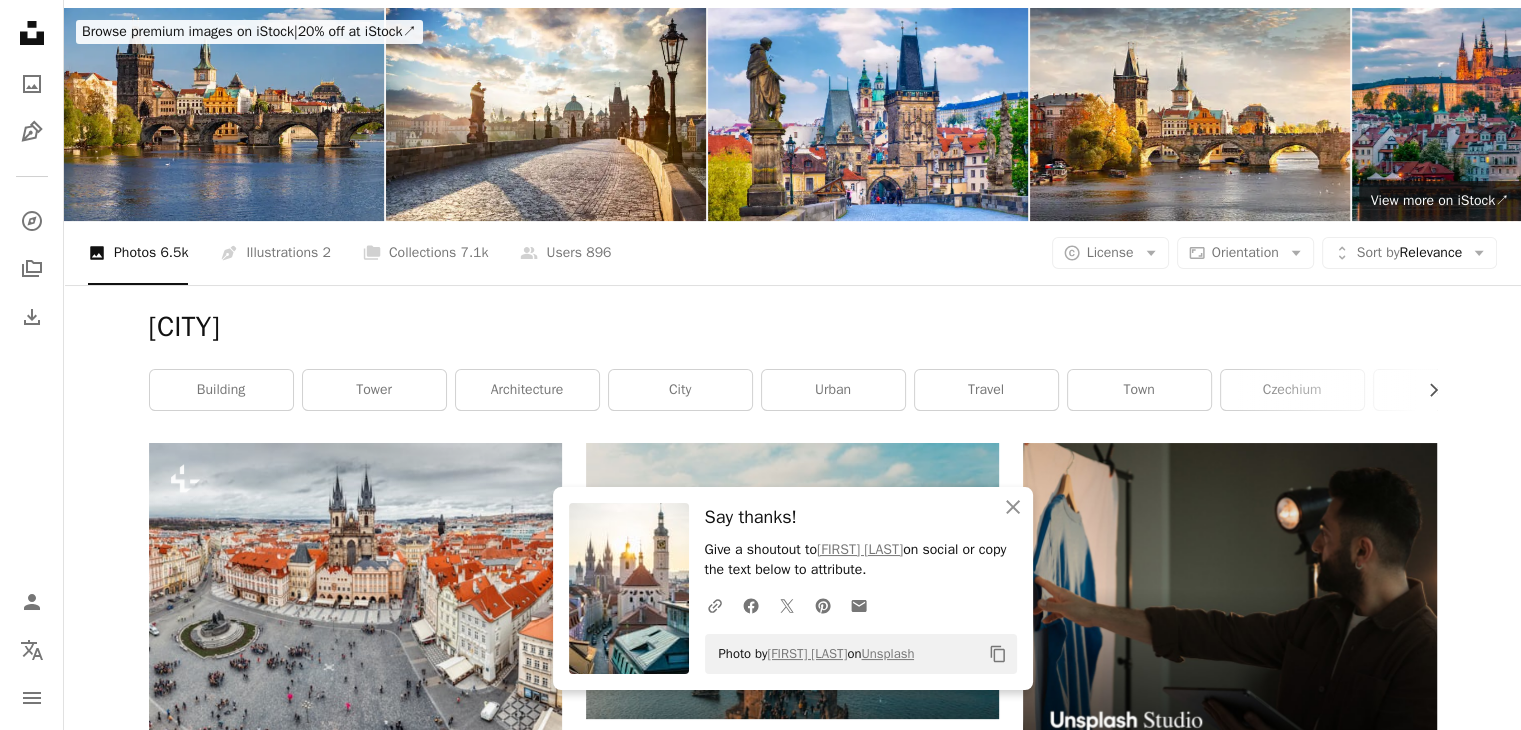 scroll, scrollTop: 0, scrollLeft: 0, axis: both 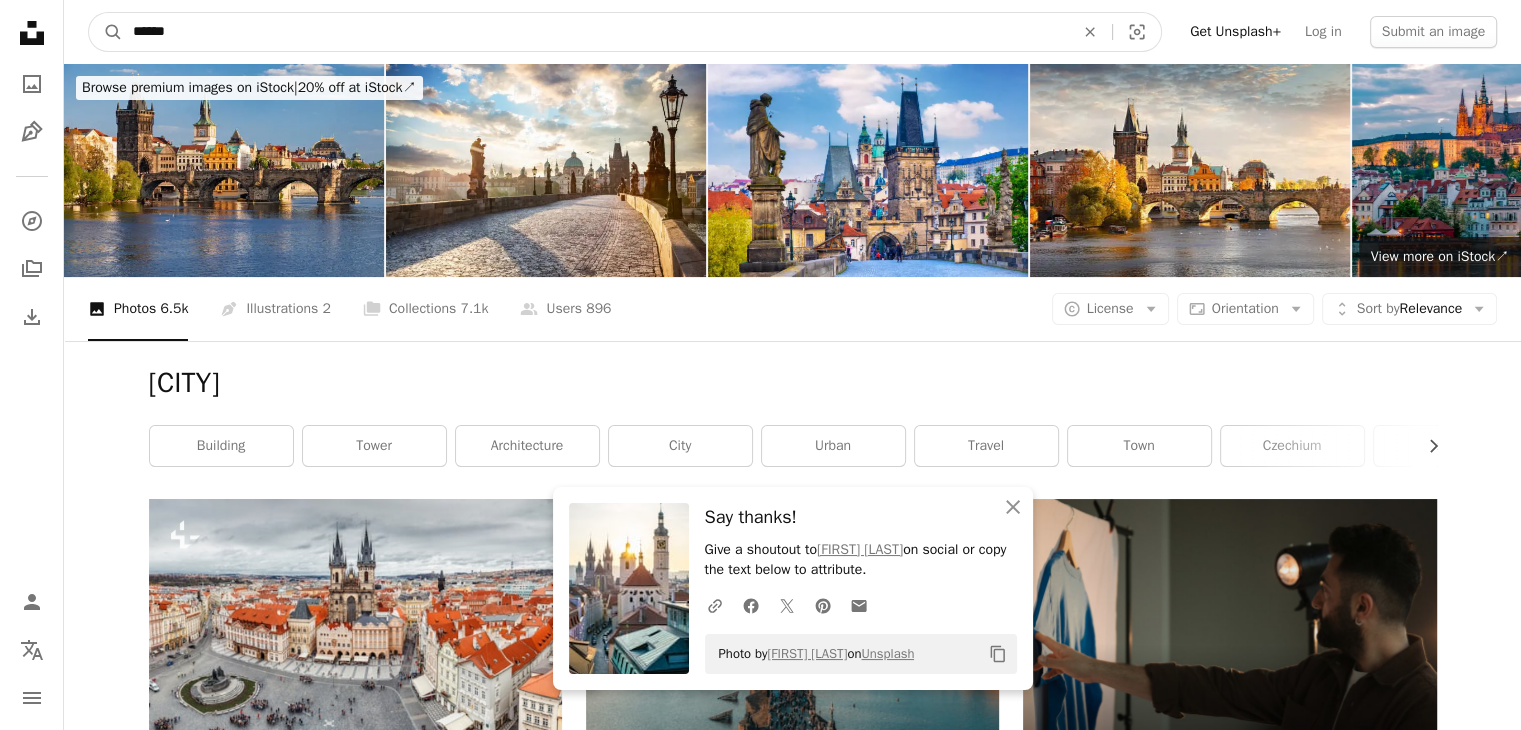drag, startPoint x: 376, startPoint y: 30, endPoint x: 0, endPoint y: -3, distance: 377.44537 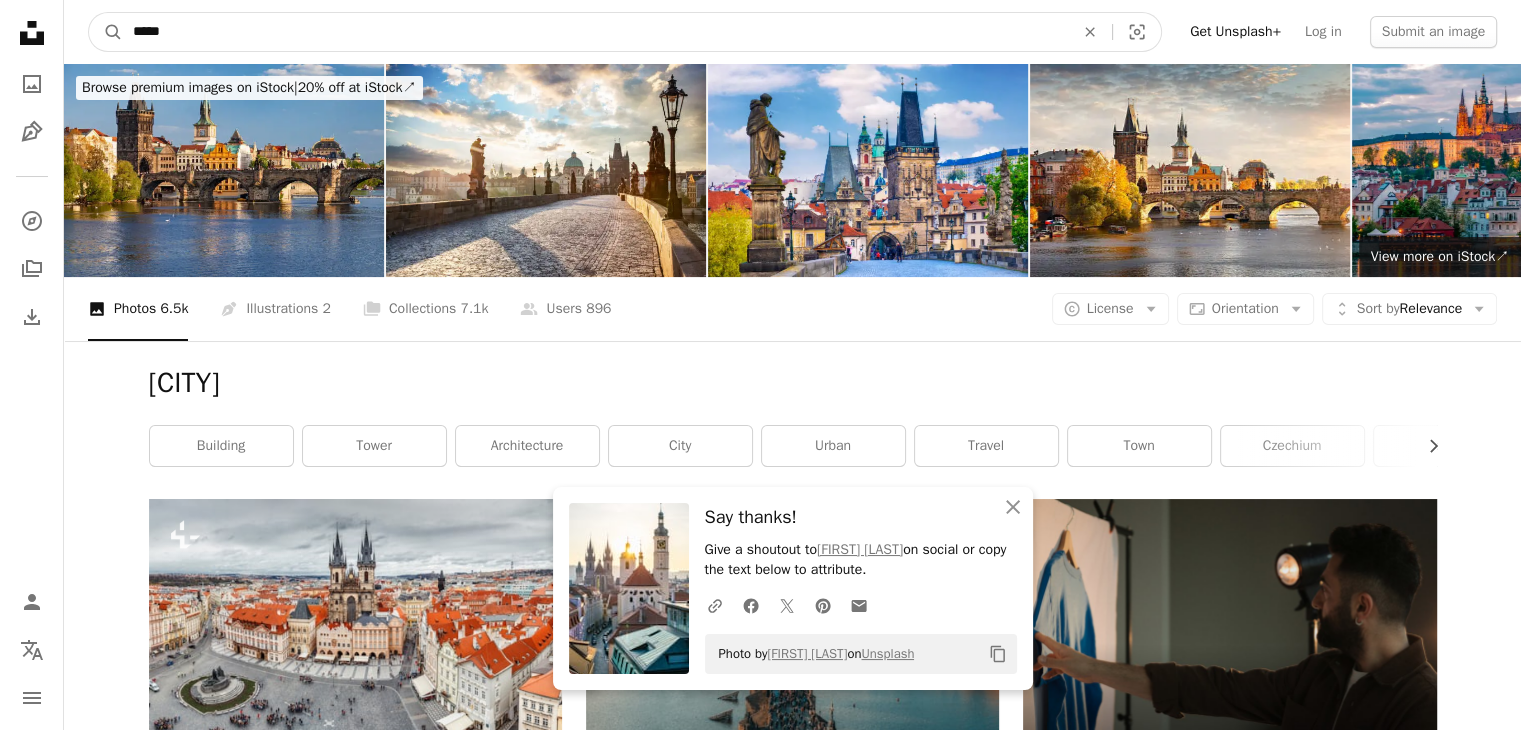 type on "******" 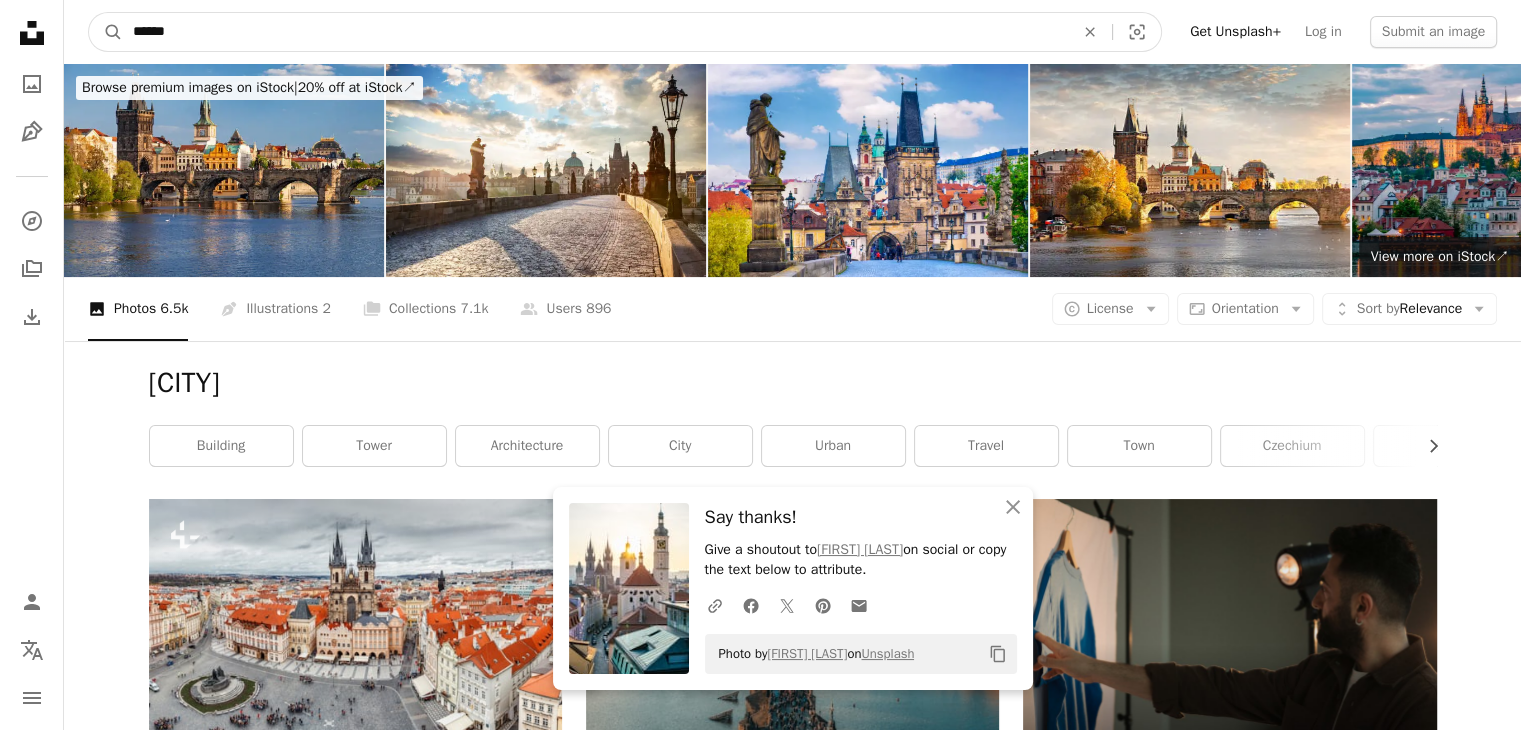 click on "A magnifying glass" at bounding box center (106, 32) 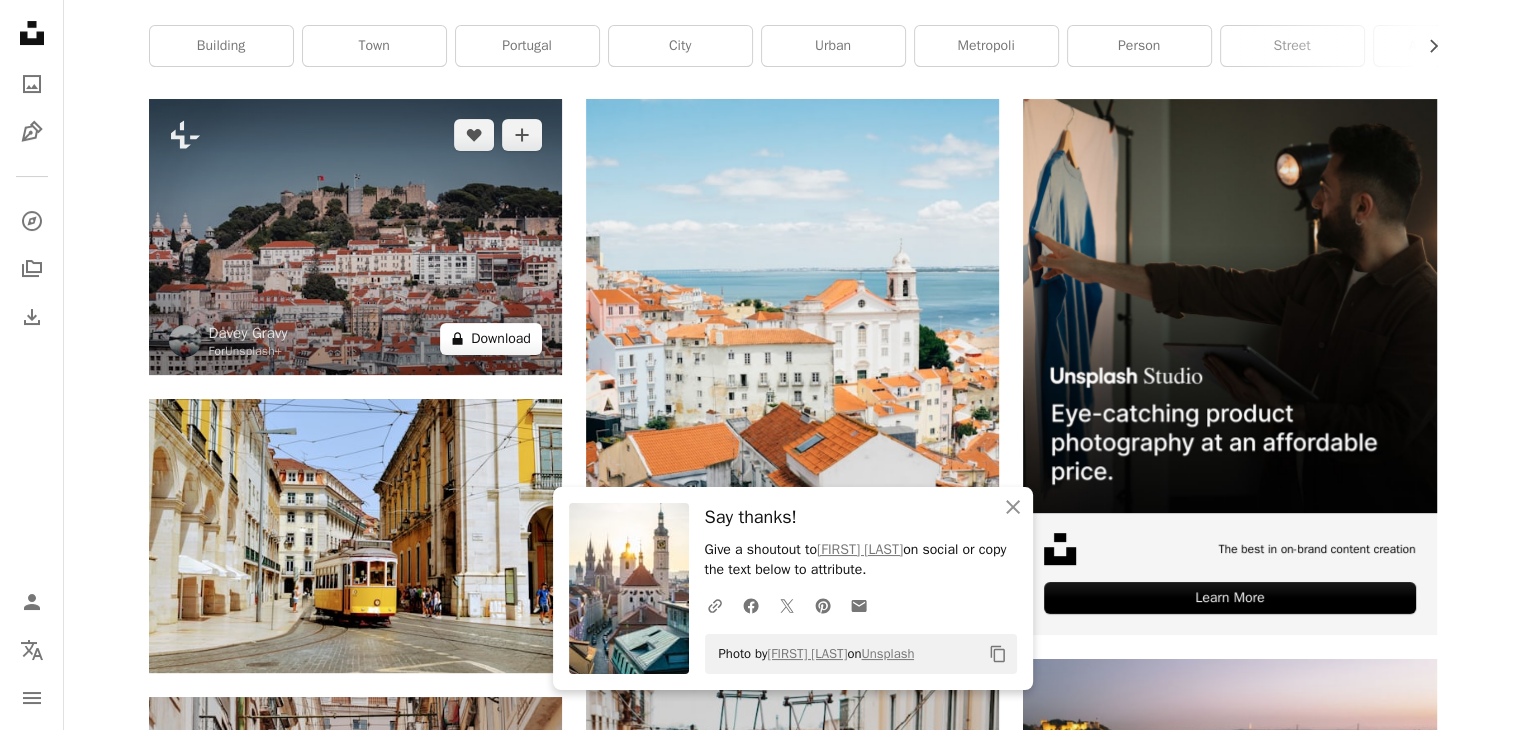 scroll, scrollTop: 500, scrollLeft: 0, axis: vertical 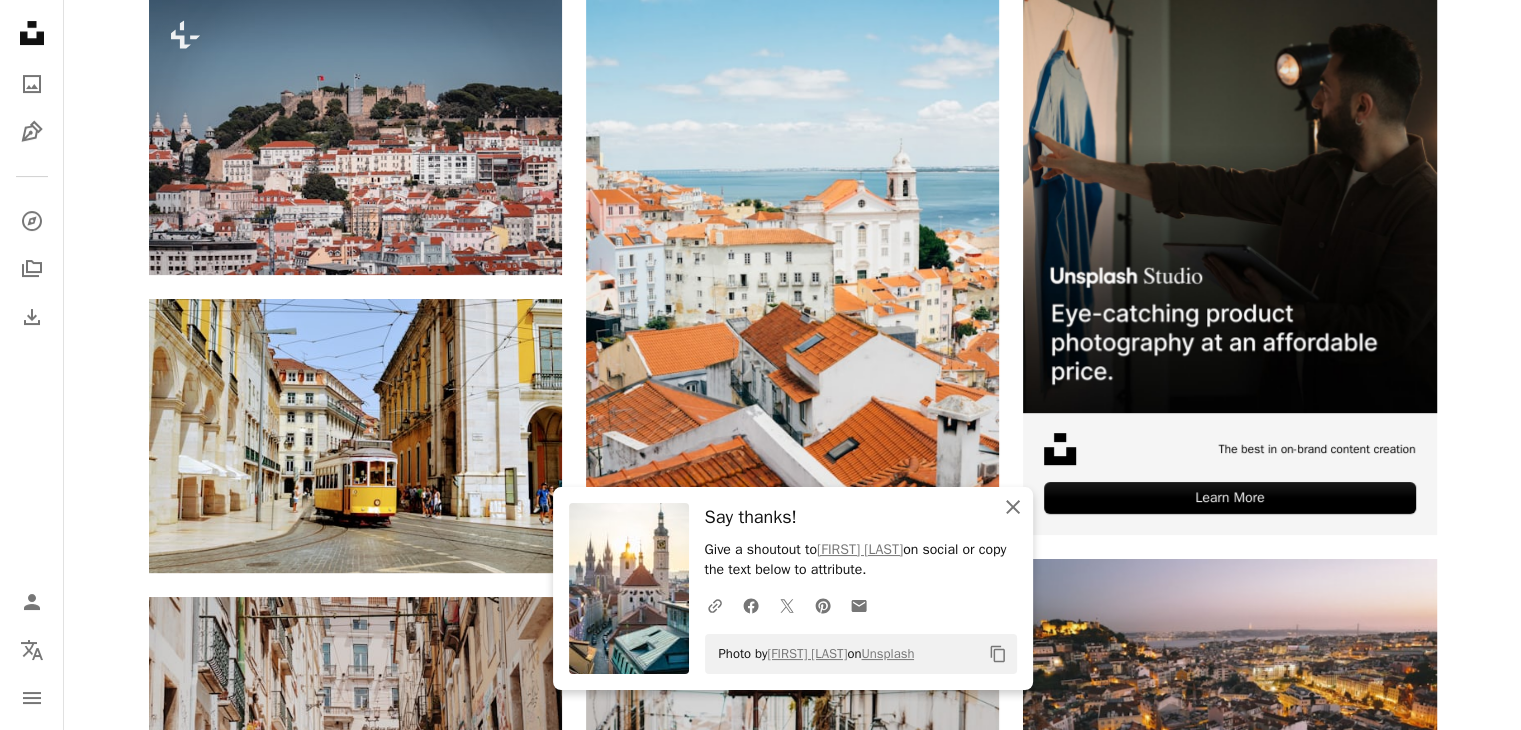 click on "An X shape" 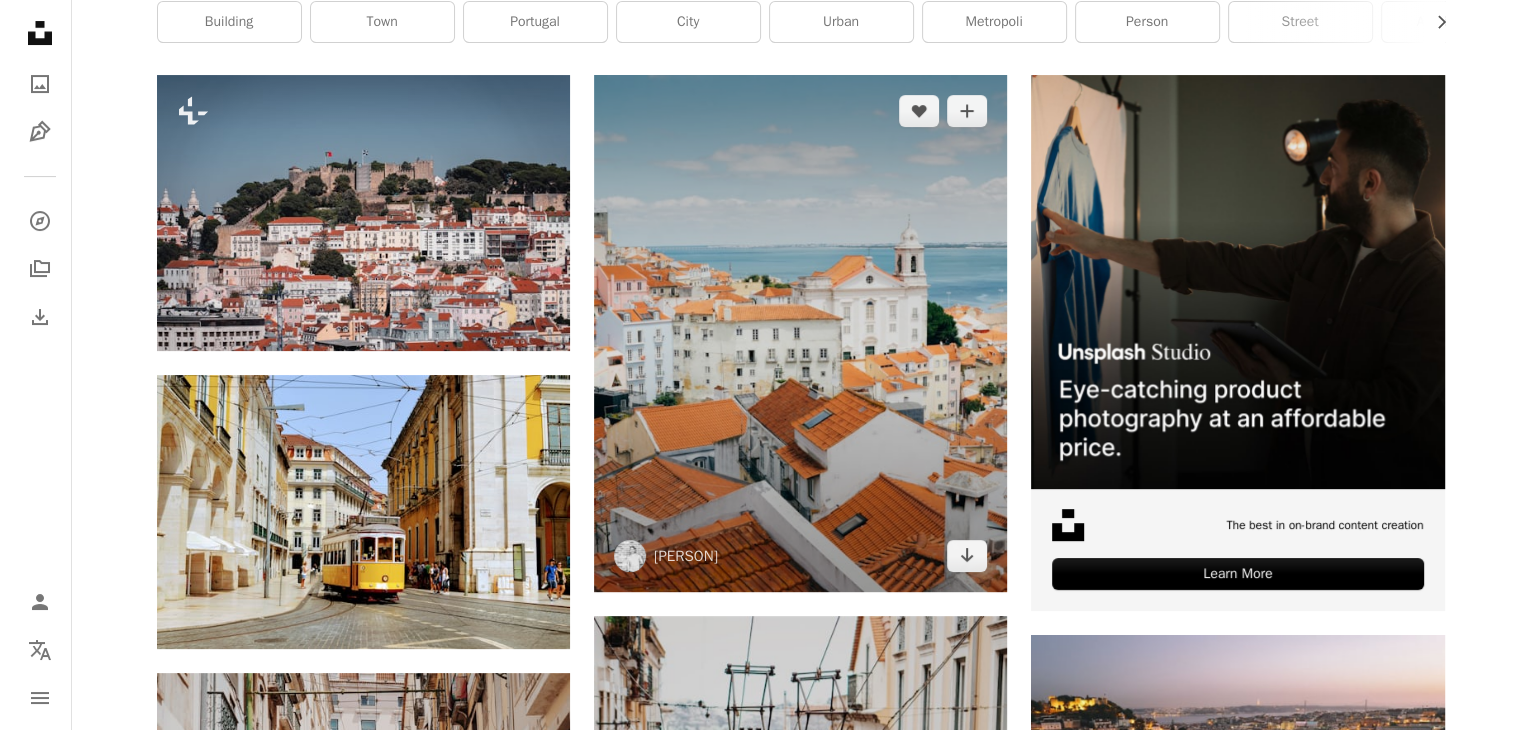 scroll, scrollTop: 500, scrollLeft: 0, axis: vertical 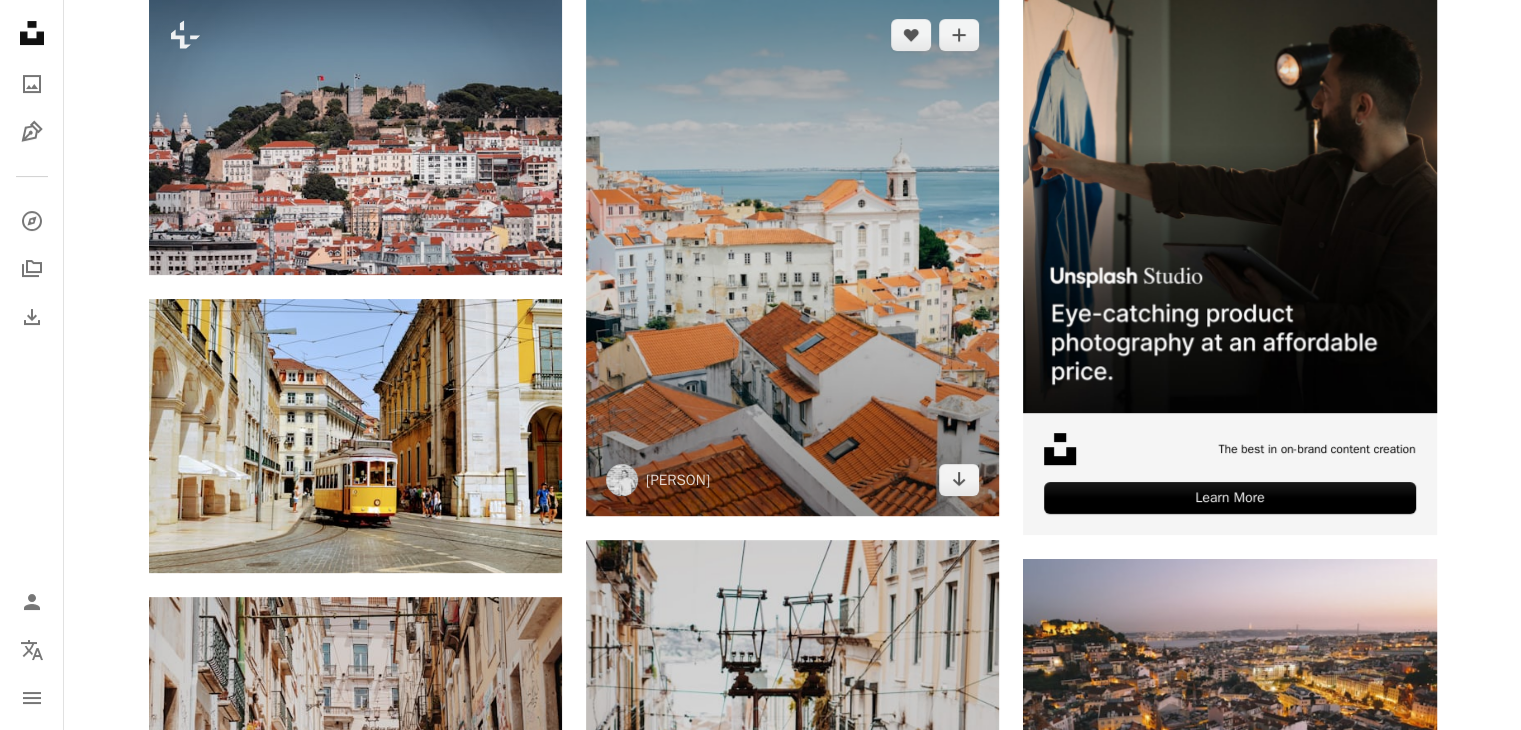 click at bounding box center (792, 257) 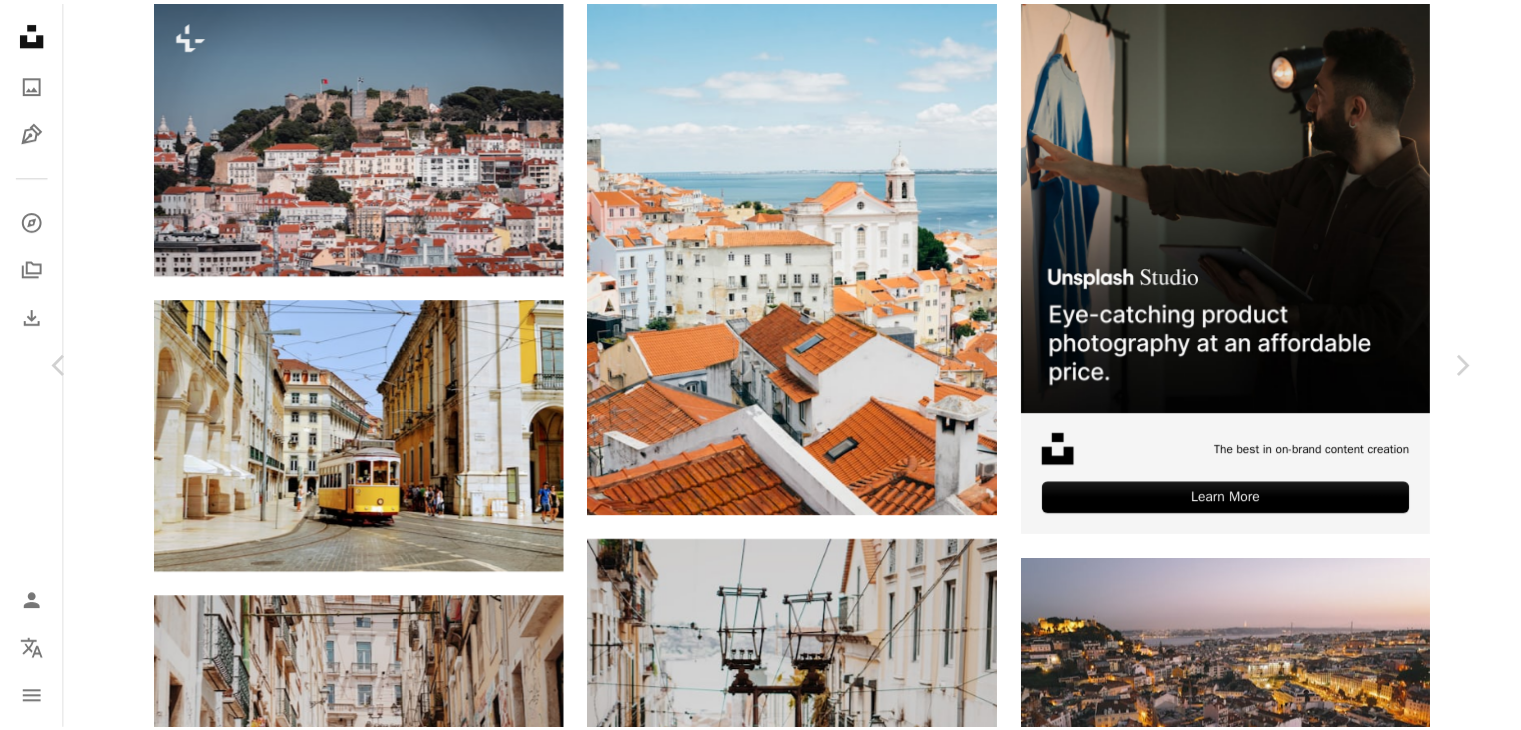 scroll, scrollTop: 0, scrollLeft: 0, axis: both 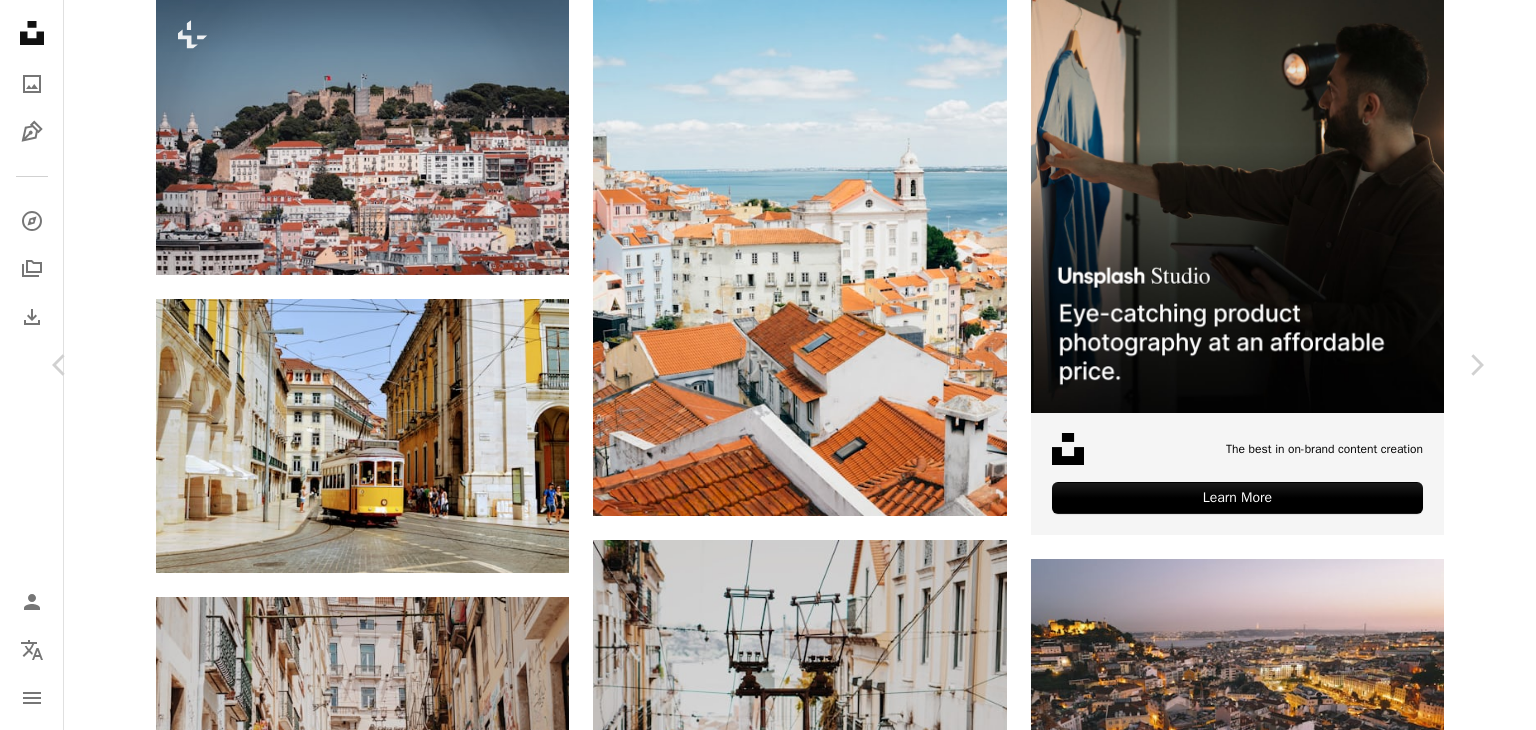 click on "Download free" at bounding box center (1287, 4232) 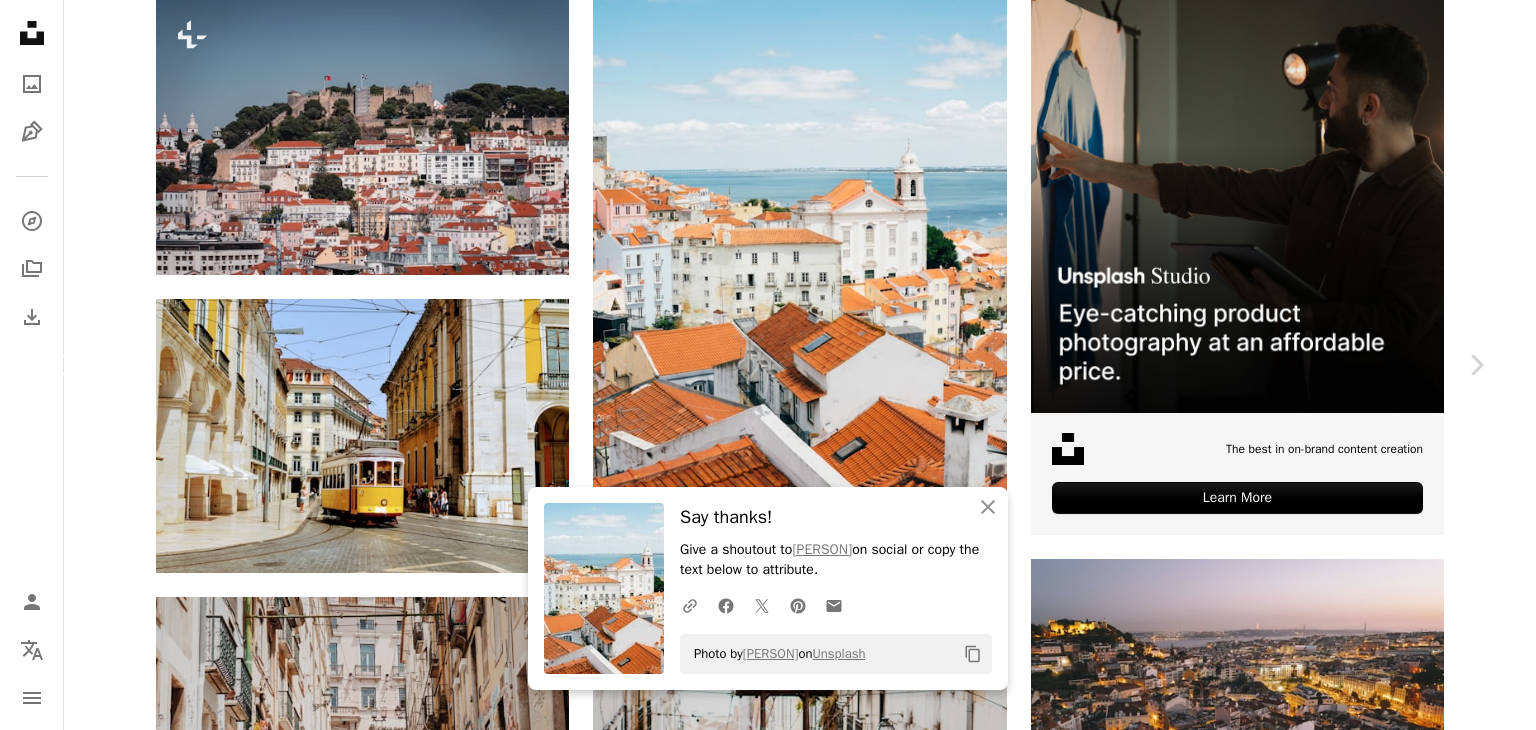 click on "Chevron left" at bounding box center (60, 365) 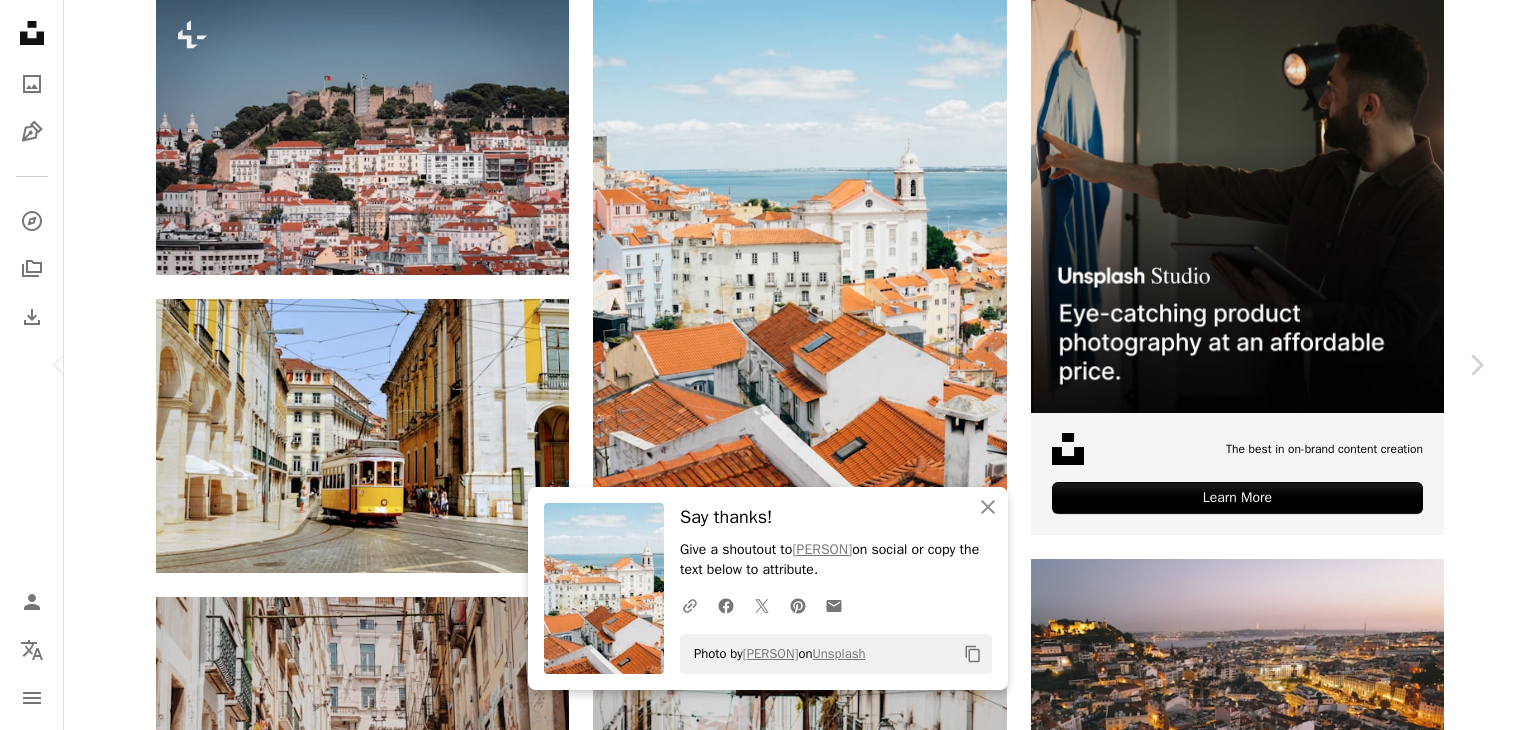 click on "An X shape Chevron left Chevron right An X shape Close Say thanks! Give a shoutout to  [PERSON]  on social or copy the text below to attribute. A URL sharing icon (chains) Facebook icon X (formerly Twitter) icon Pinterest icon An envelope Photo by  [PERSON]  on  Unsplash
Copy content Davey Gravy For  Unsplash+ A heart A plus sign A lock Download Zoom in A forward-right arrow Share More Actions Calendar outlined Published on  February 28, 2023 Safety Licensed under the  Unsplash+ License building city house home hotel home street window [COUNTRY] town [CITY] houses neighbourhood arcitecture hill side HD Wallpapers From this series Plus sign for Unsplash+ Related images Plus sign for Unsplash+ A heart A plus sign [PERSON] For  Unsplash+ A lock Download Plus sign for Unsplash+ A heart A plus sign [PERSON] For  Unsplash+ A lock Download Plus sign for Unsplash+ A heart A plus sign [PERSON] For  Unsplash+ A lock Download Plus sign for Unsplash+ A heart" at bounding box center (768, 4550) 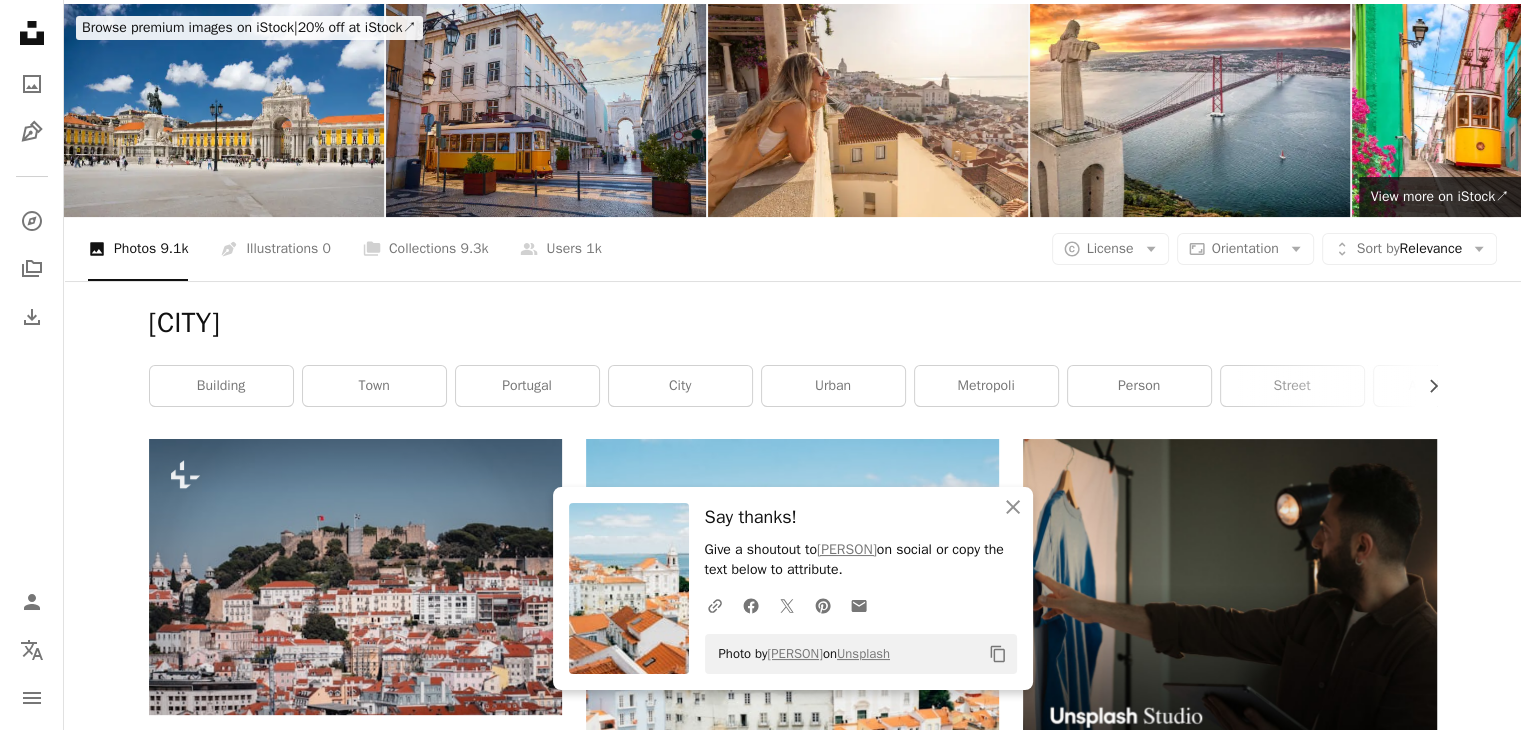 scroll, scrollTop: 0, scrollLeft: 0, axis: both 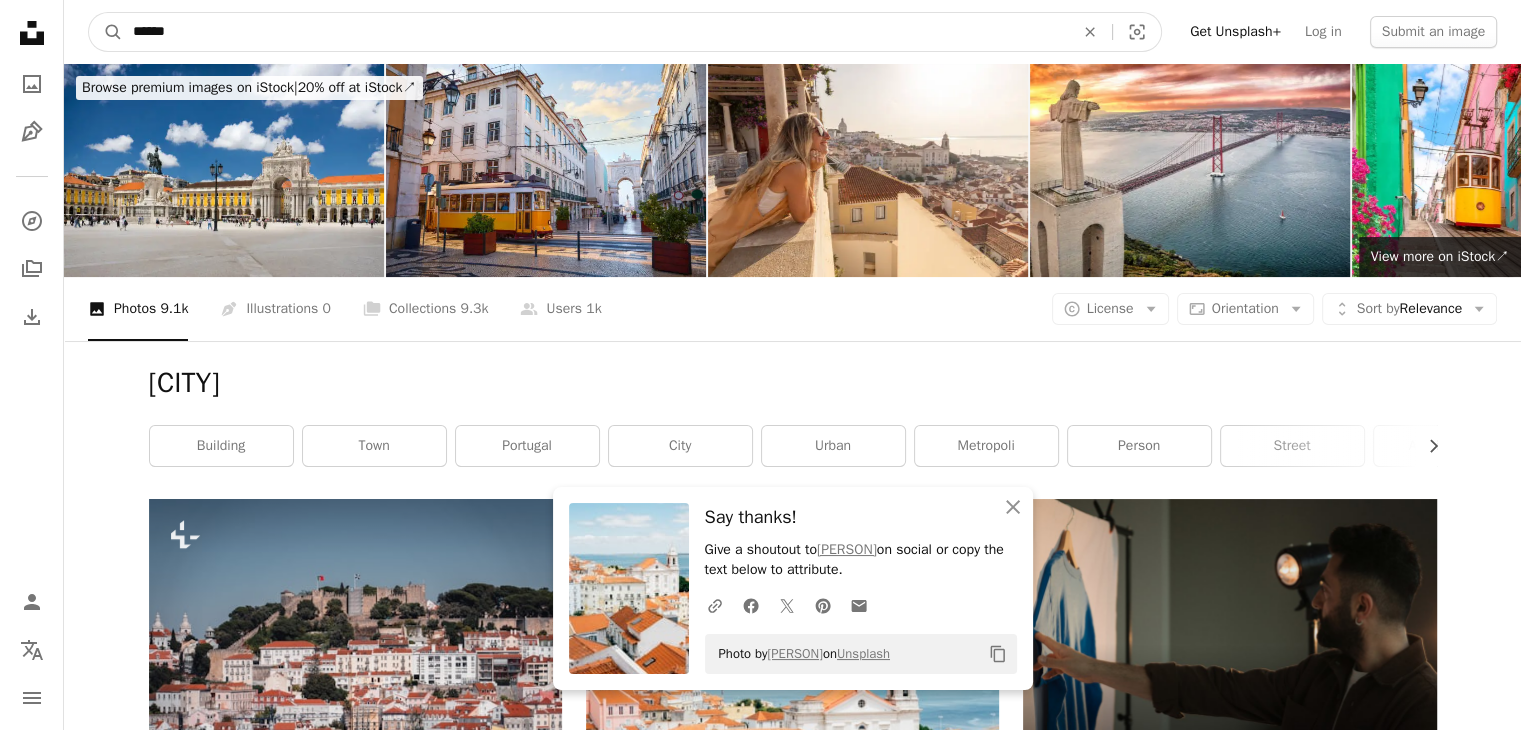 drag, startPoint x: 444, startPoint y: 41, endPoint x: 0, endPoint y: 4, distance: 445.539 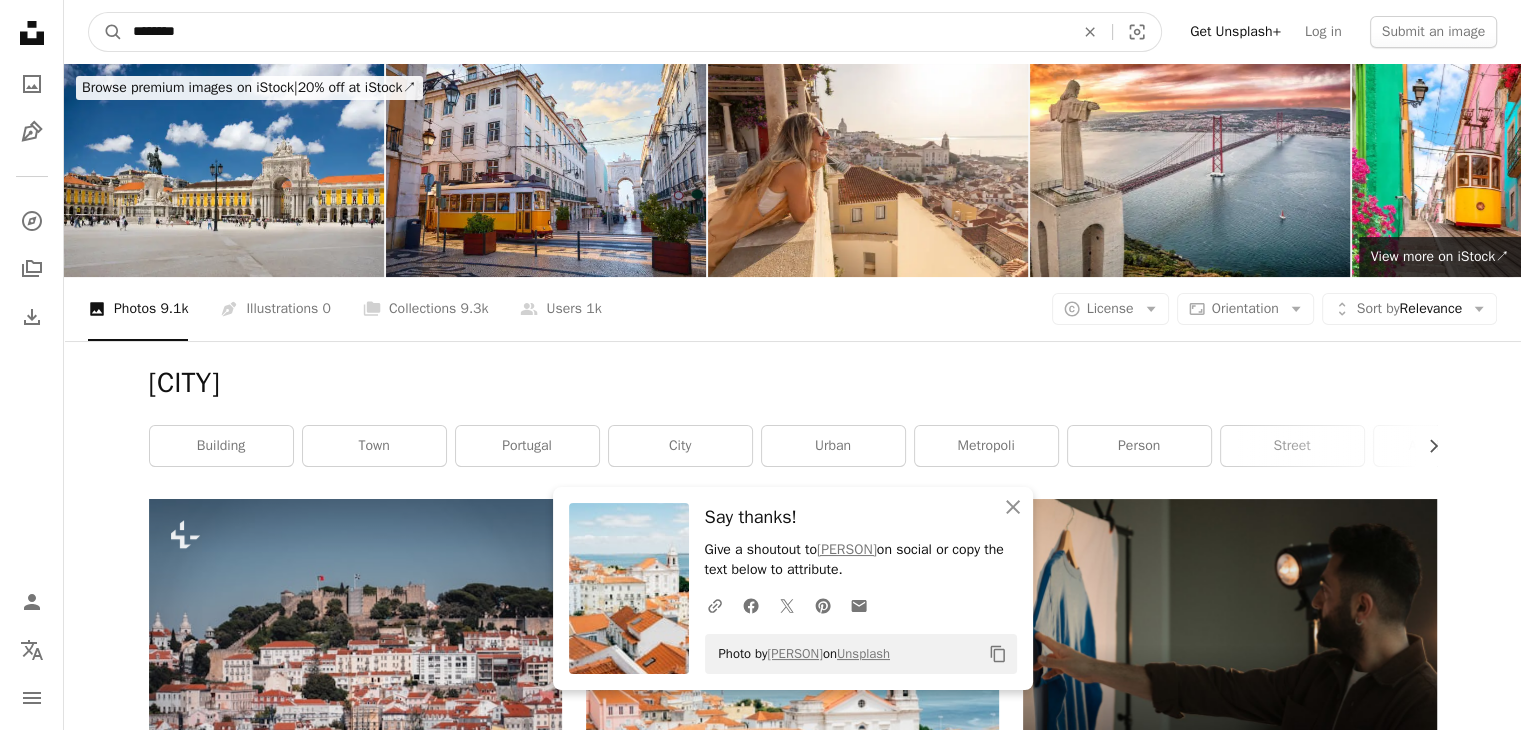 type on "********" 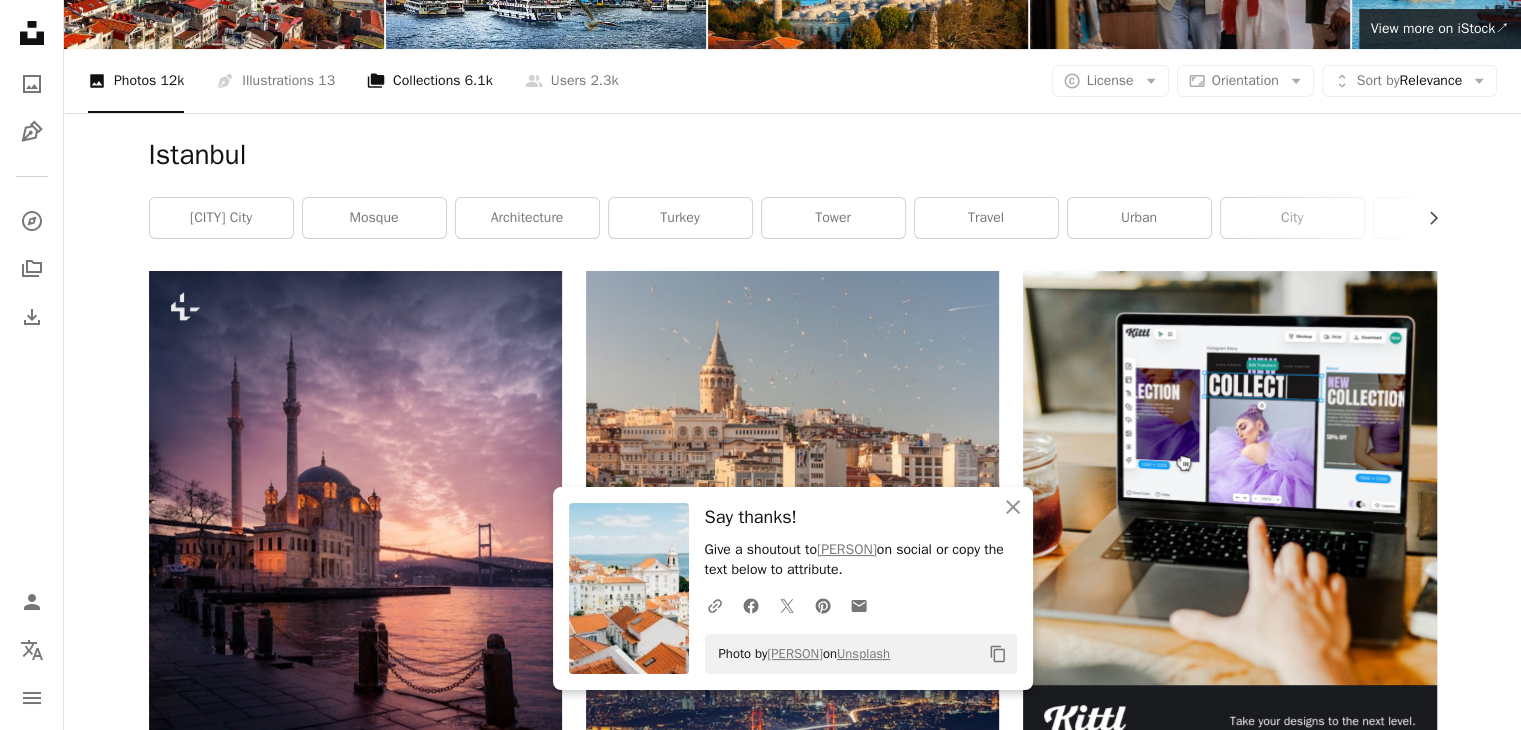 scroll, scrollTop: 400, scrollLeft: 0, axis: vertical 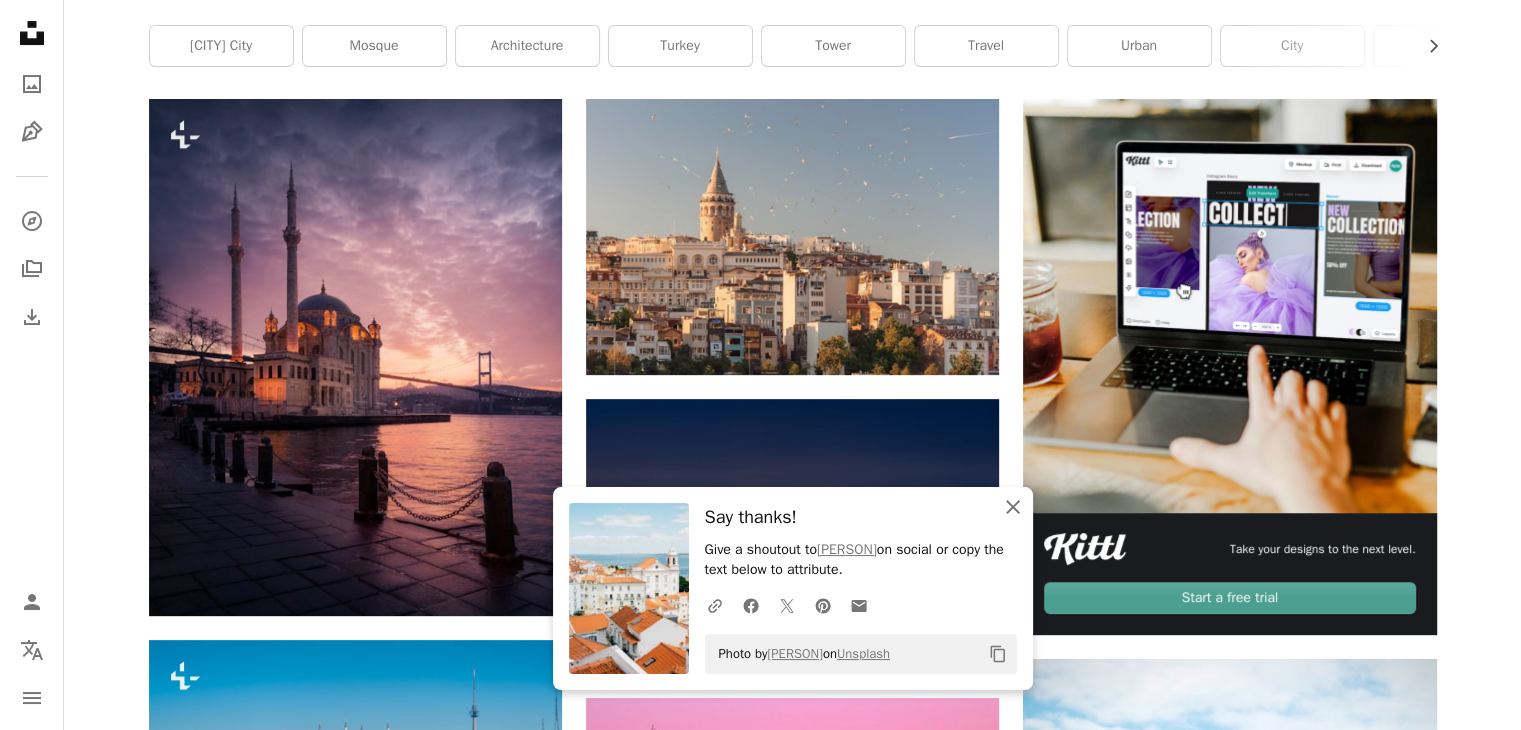click on "An X shape" 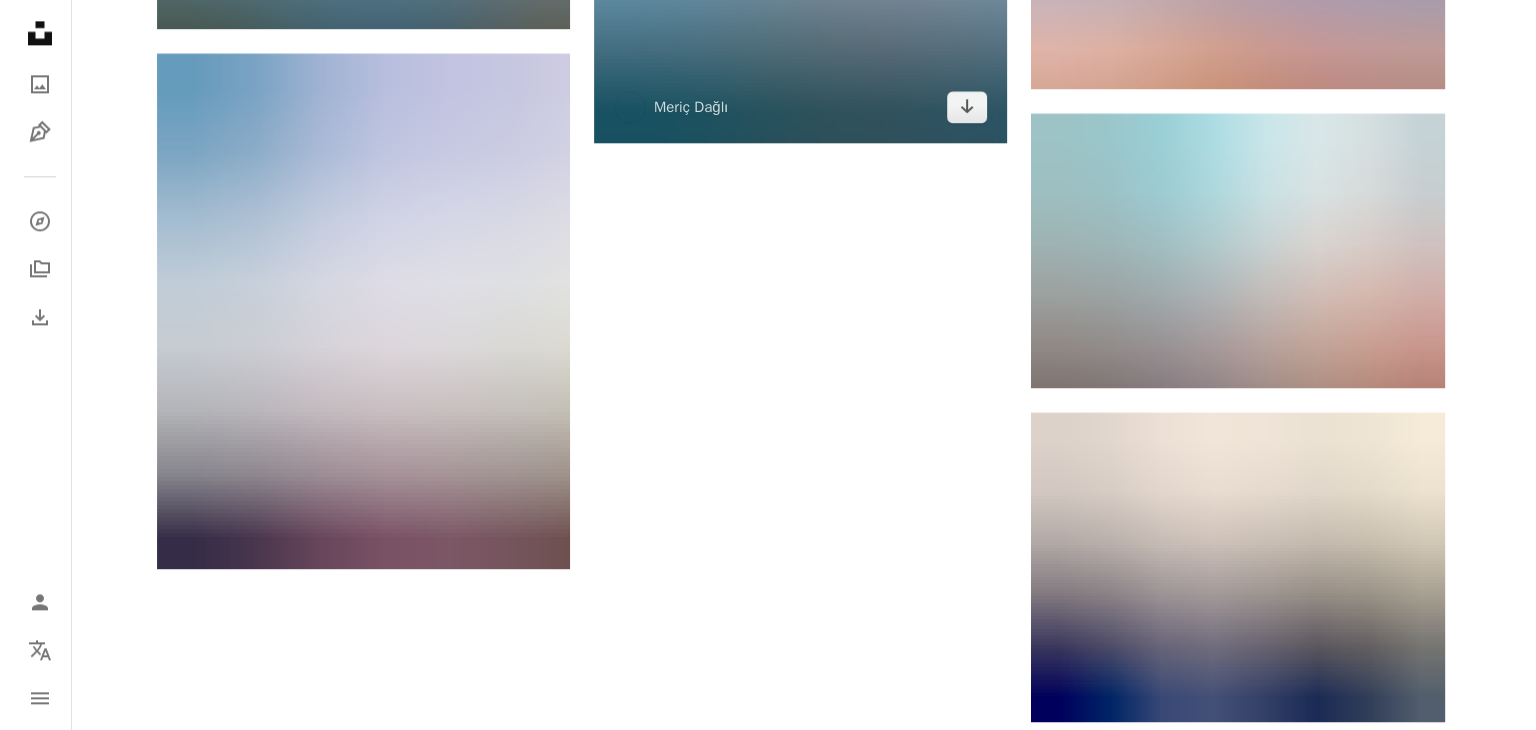 scroll, scrollTop: 2900, scrollLeft: 0, axis: vertical 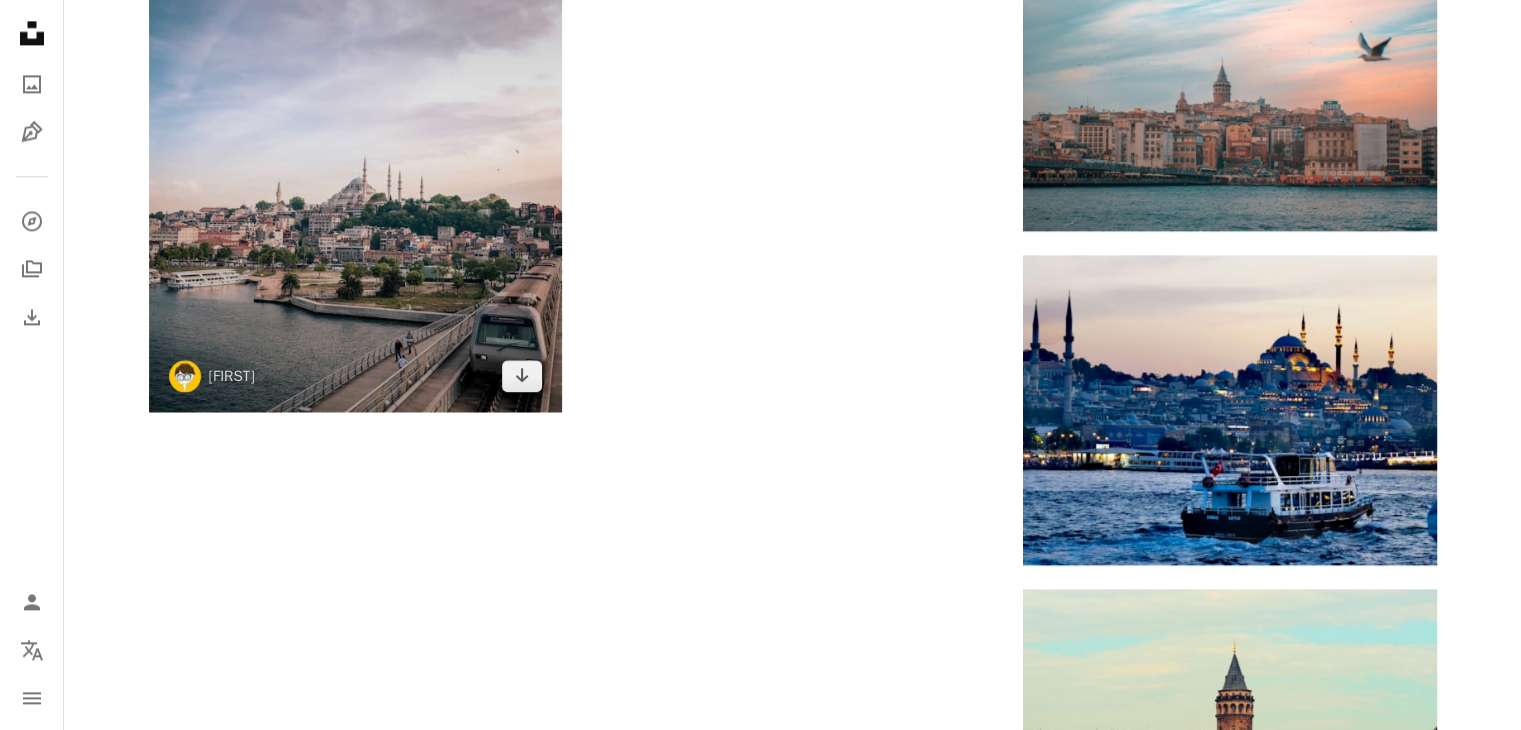 click at bounding box center [355, 153] 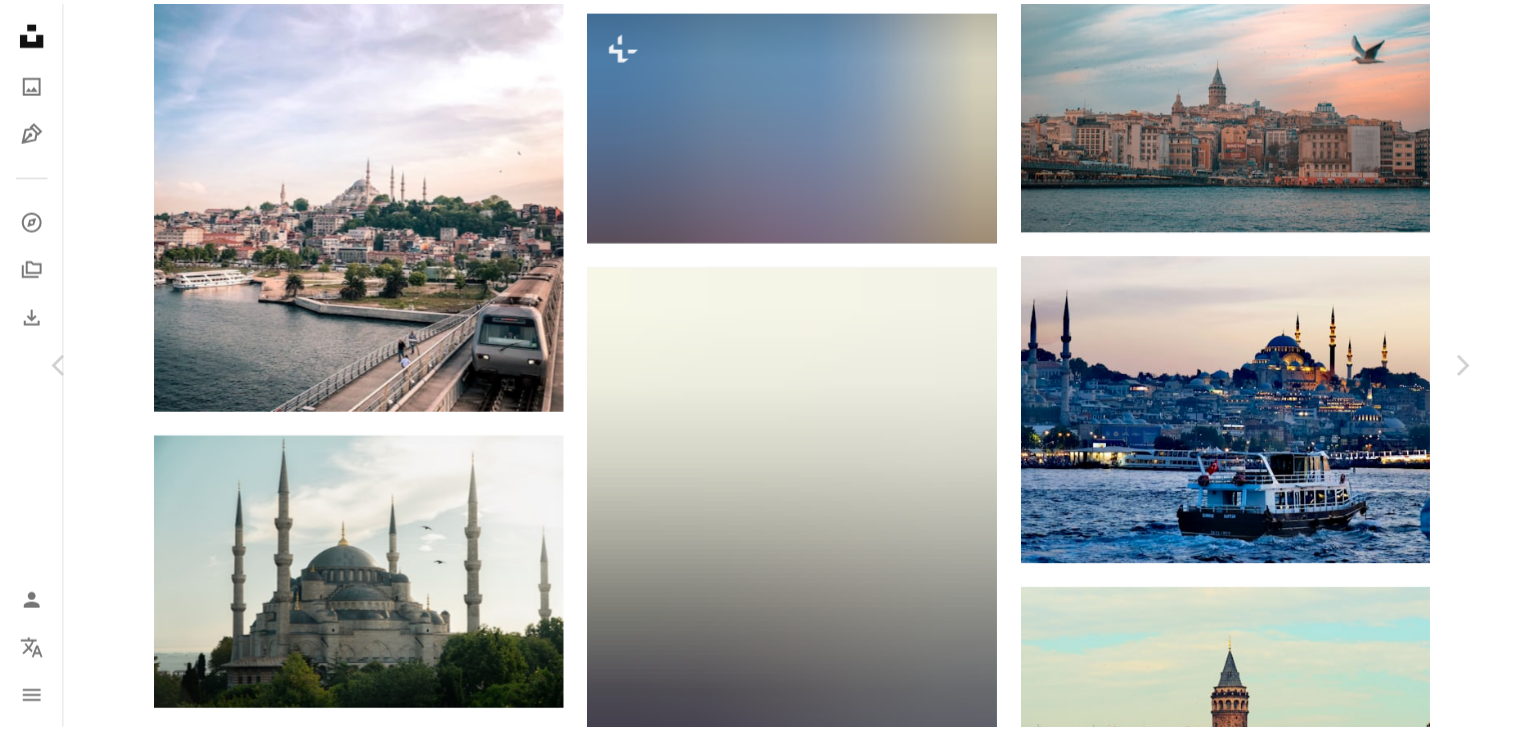 scroll, scrollTop: 300, scrollLeft: 0, axis: vertical 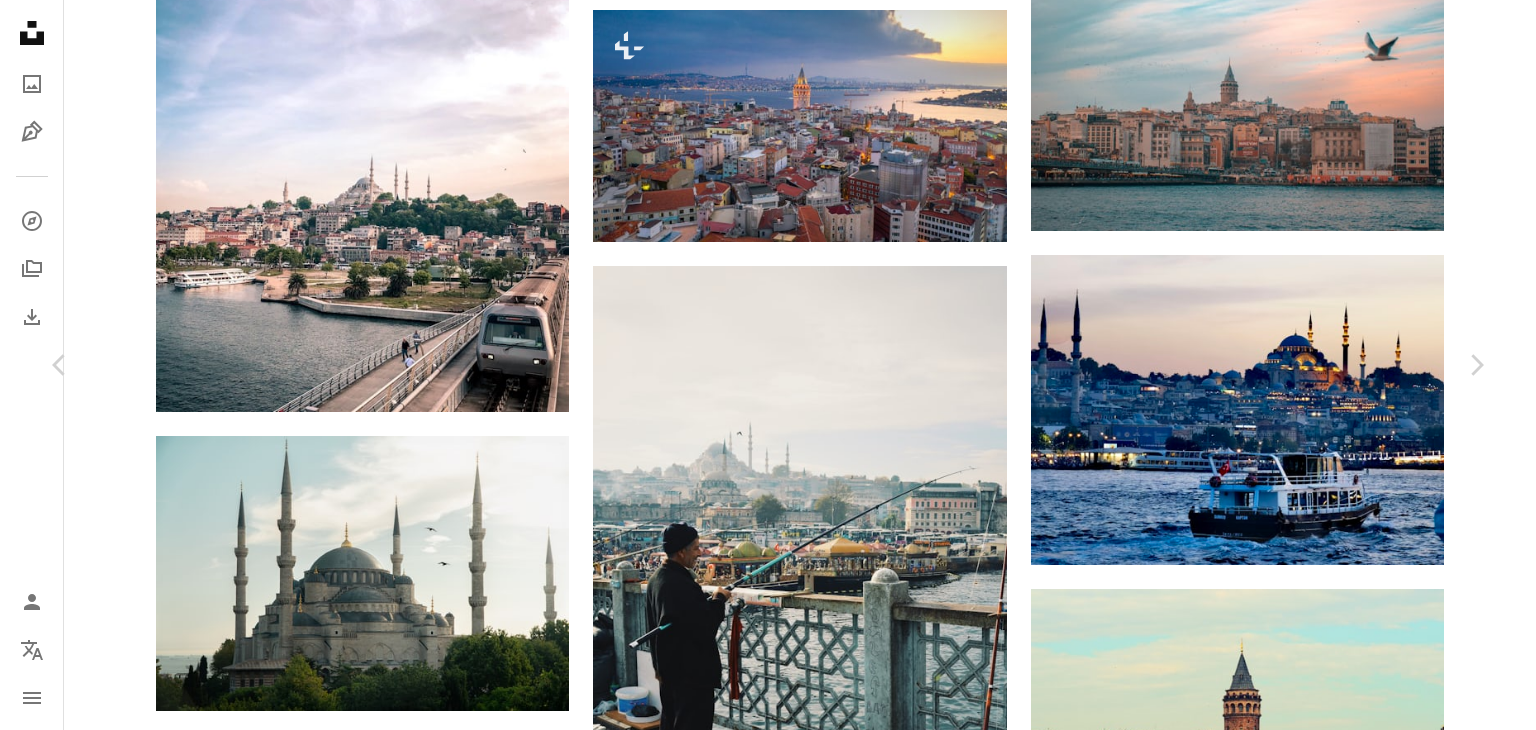 click on "Download free" at bounding box center (1287, 5141) 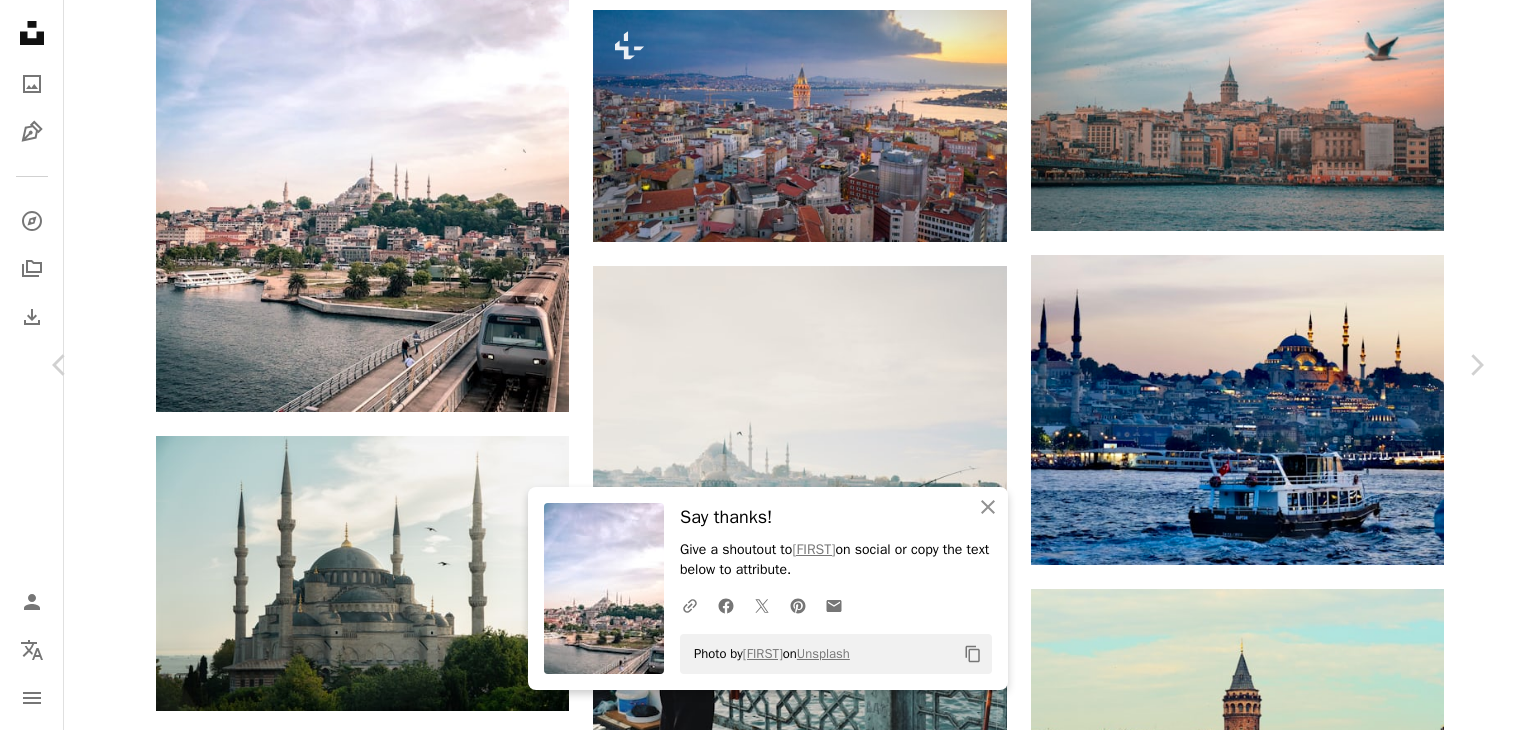 click on "An X shape Chevron left Chevron right An X shape Close Say thanks! Give a shoutout to  Fatih  on social or copy the text below to attribute. A URL sharing icon (chains) Facebook icon X (formerly Twitter) icon Pinterest icon An envelope Photo by  Fatih  on  Unsplash
Copy content Fatih fatihwashere A heart A plus sign Download free Chevron down Zoom in Views 1,637,452 Downloads 28,470 A forward-right arrow Share Info icon Info More Actions Calendar outlined Published on  May 18, 2019 Camera Apple, iPhone X Safety Free to use under the  Unsplash License mosque [CITY] [COUNTRY] view golden hour subway metro building city human animal architecture road bird white train urban vehicle transportation highway Free images Browse premium related images on iStock  |  Save 20% with code UNSPLASH20 View more on iStock  ↗ Related images A heart A plus sign Bechir Kaddech Available for hire A checkmark inside of a circle Arrow pointing down A heart A plus sign Şahin Sezer Dinçer Available for hire A heart For" at bounding box center (768, 5475) 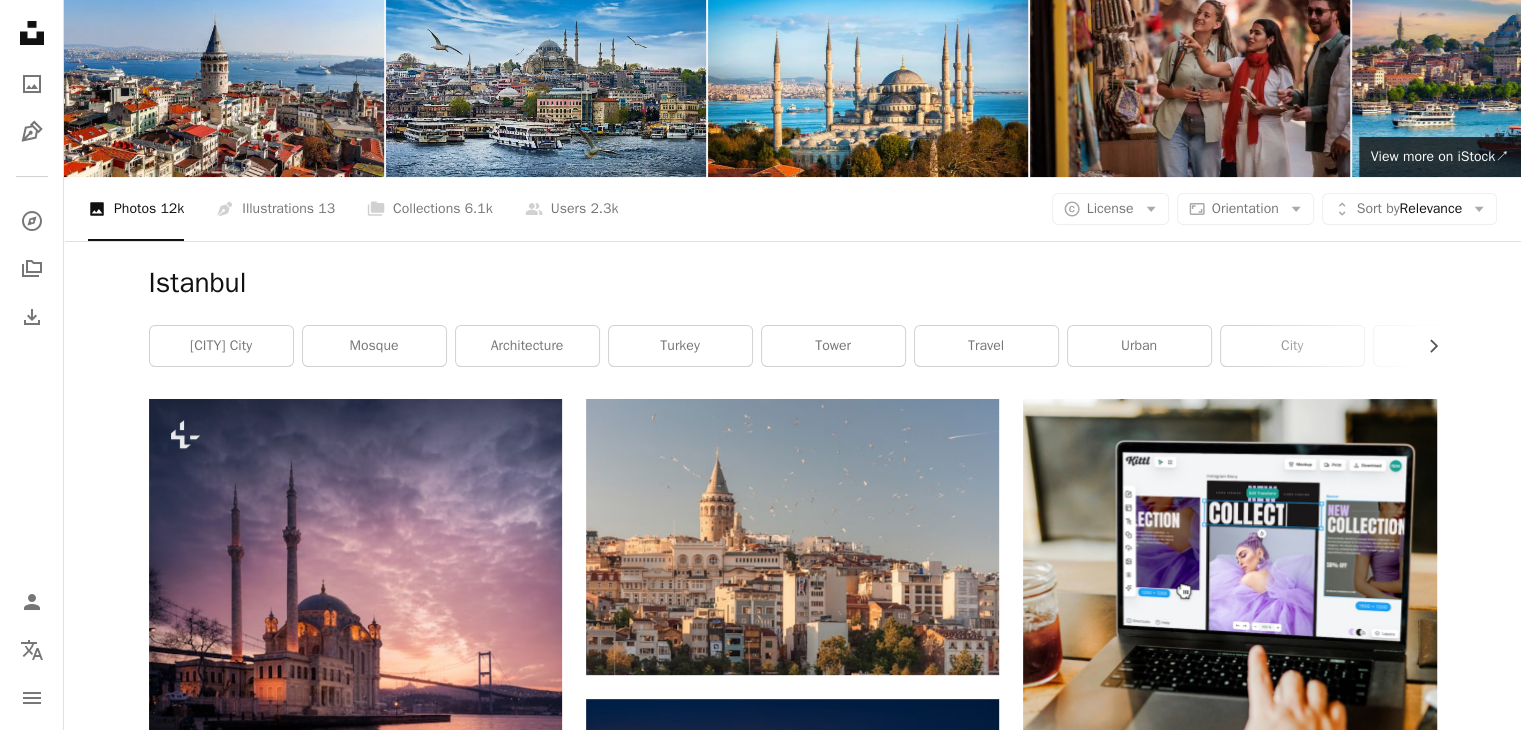 scroll, scrollTop: 0, scrollLeft: 0, axis: both 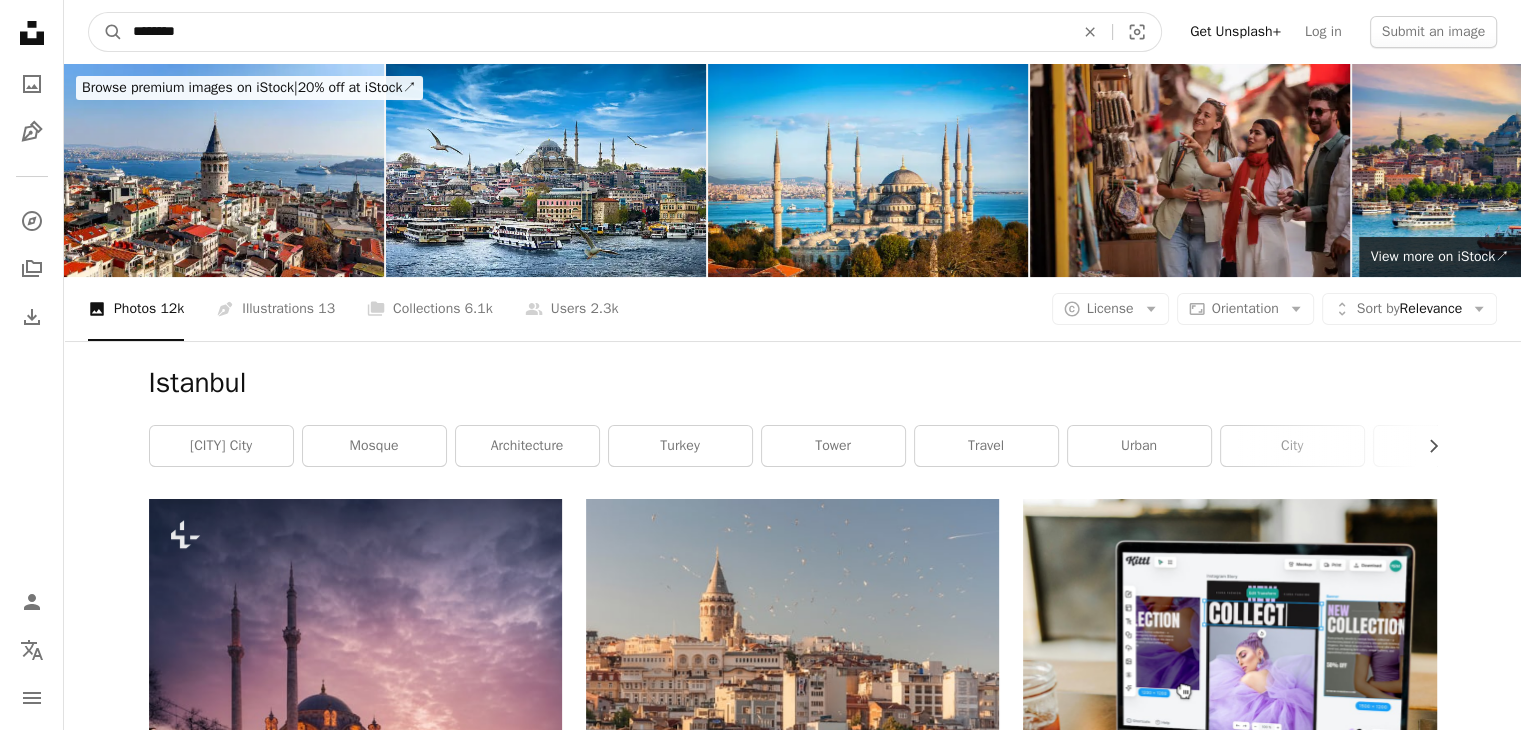 drag, startPoint x: 391, startPoint y: 24, endPoint x: 0, endPoint y: -35, distance: 395.42636 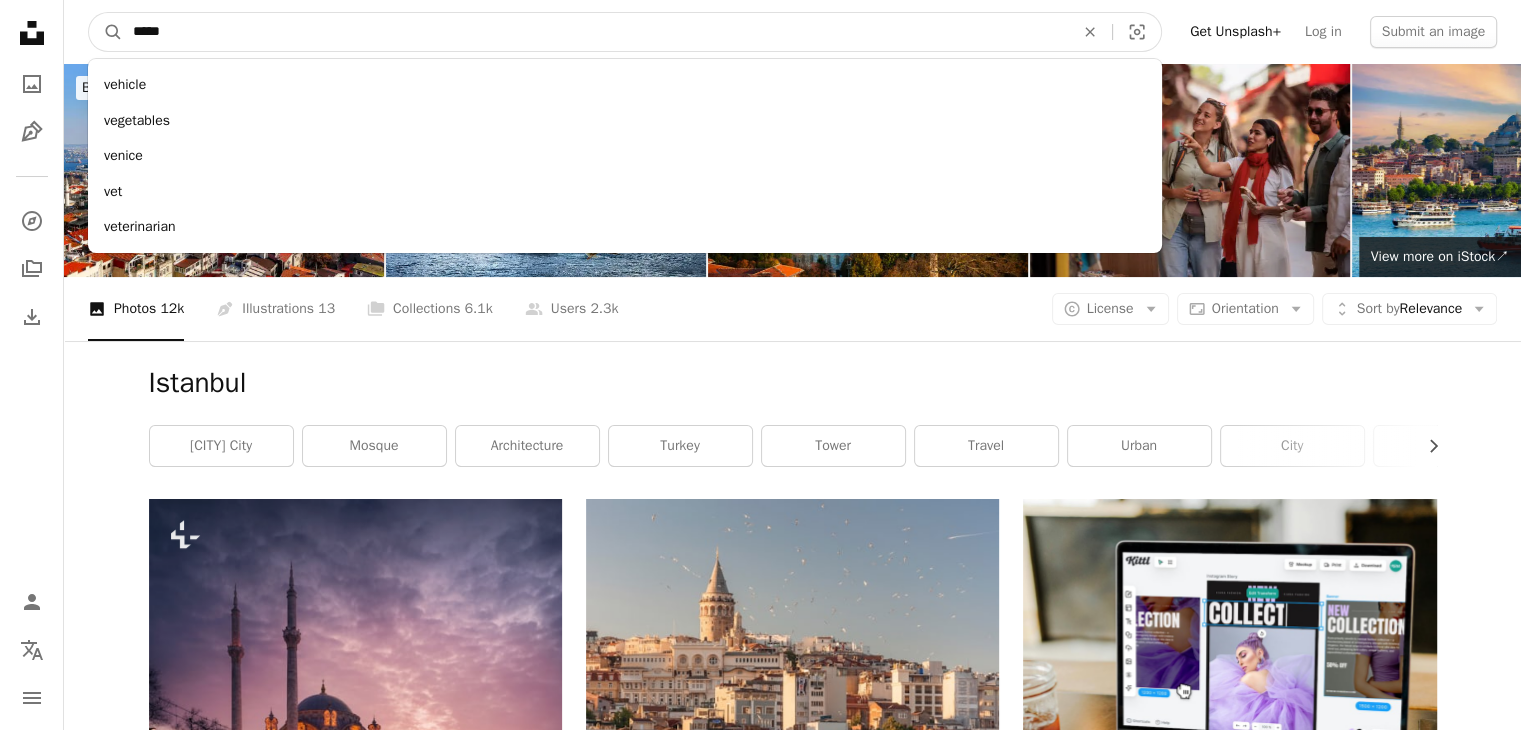 type on "*****" 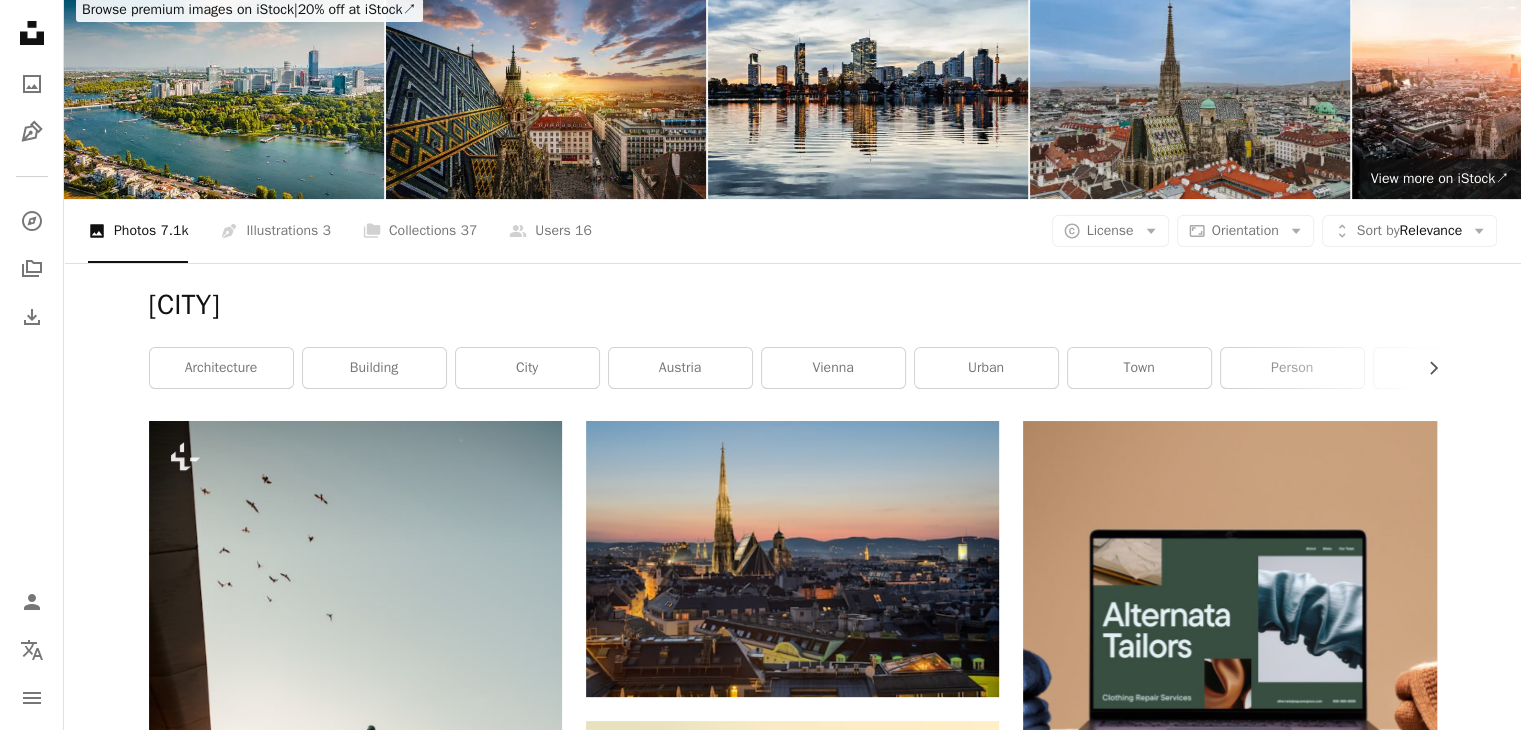 scroll, scrollTop: 0, scrollLeft: 0, axis: both 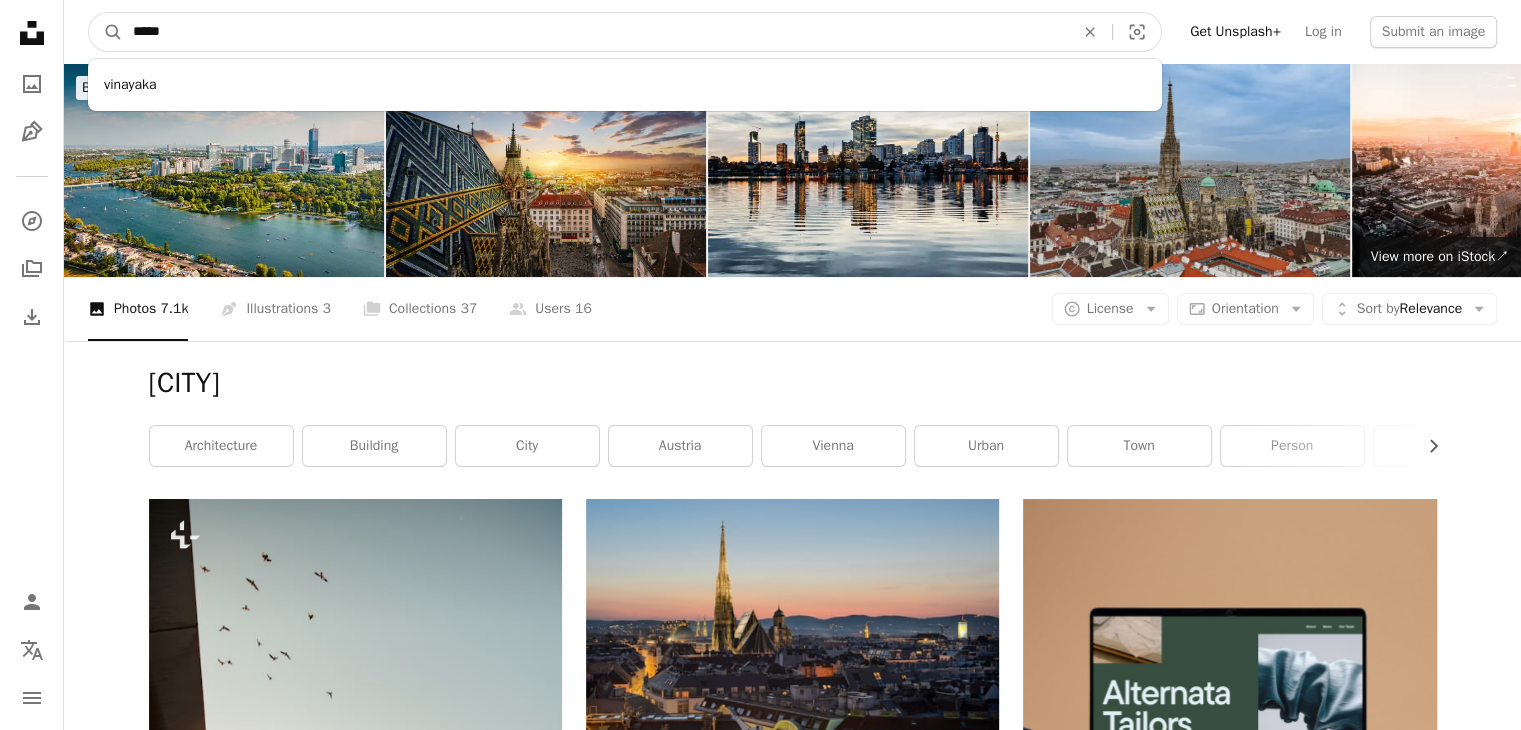 drag, startPoint x: 439, startPoint y: 36, endPoint x: 0, endPoint y: 0, distance: 440.4736 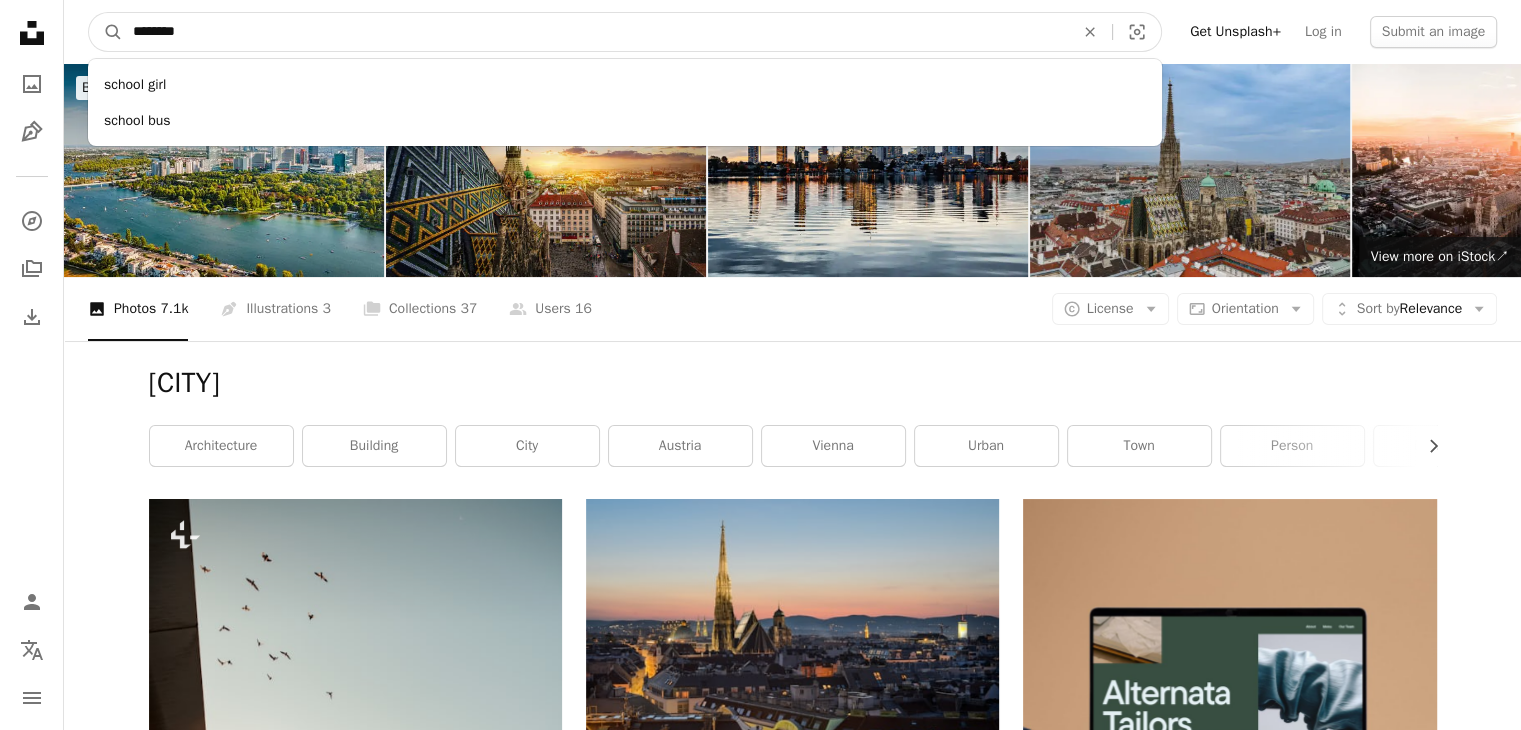 type on "*********" 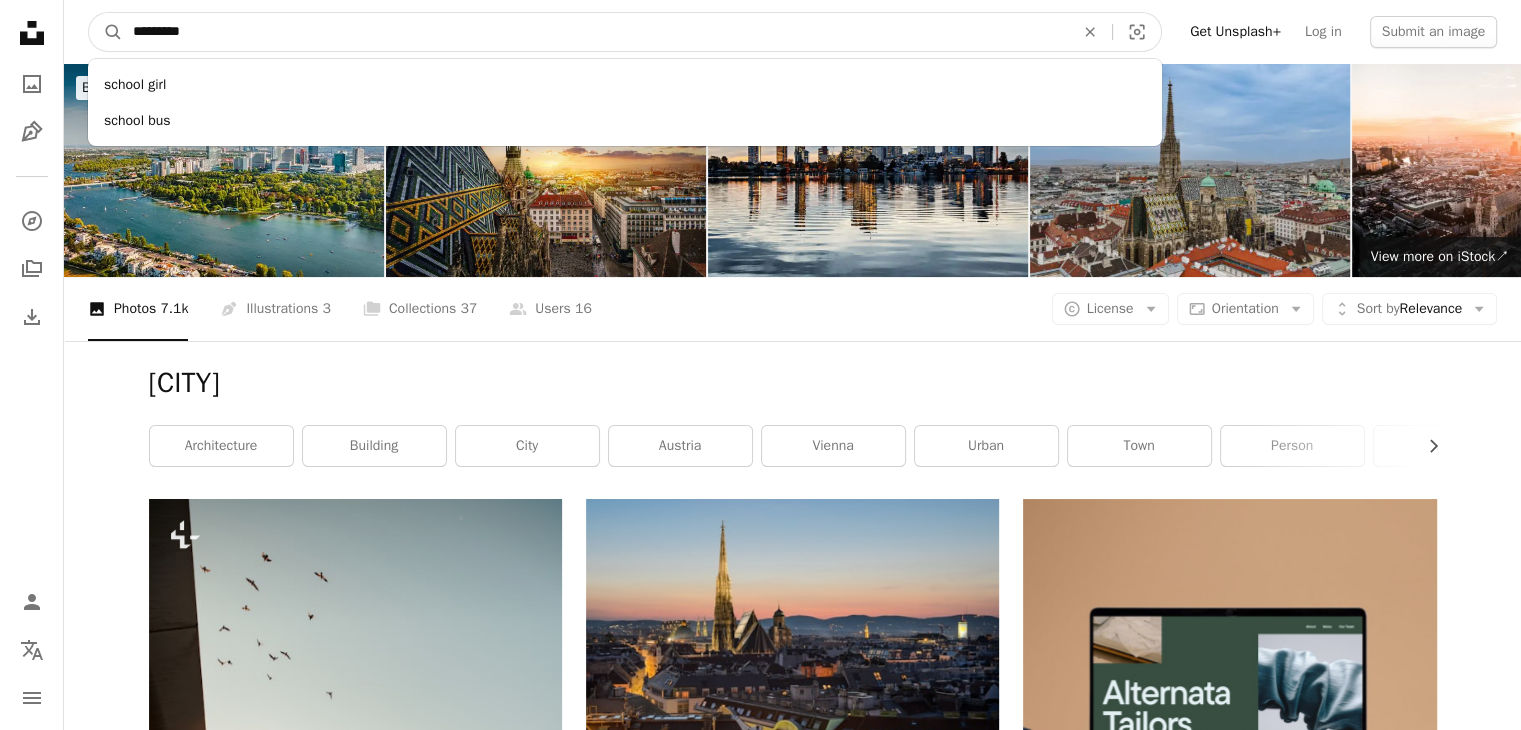 click on "A magnifying glass" at bounding box center (106, 32) 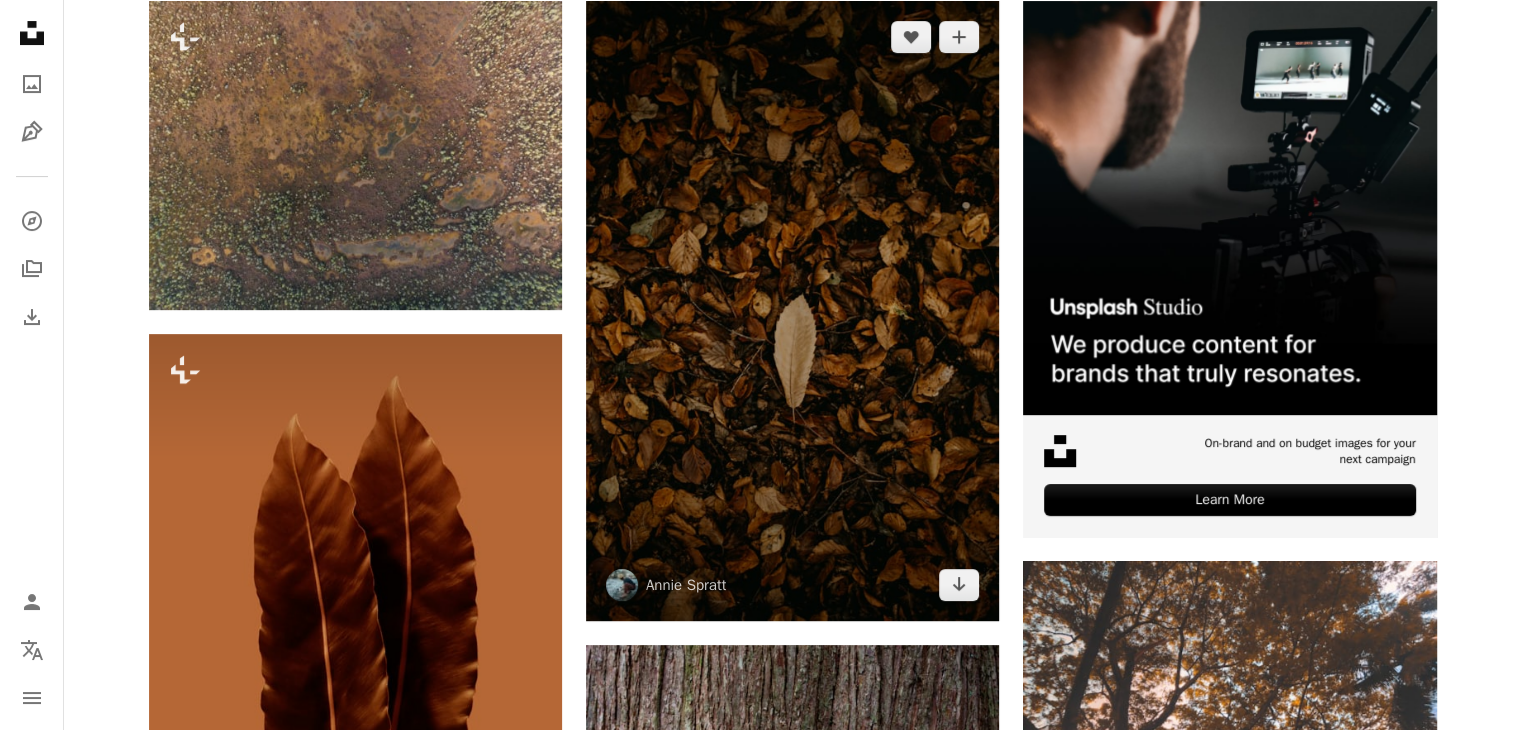 scroll, scrollTop: 0, scrollLeft: 0, axis: both 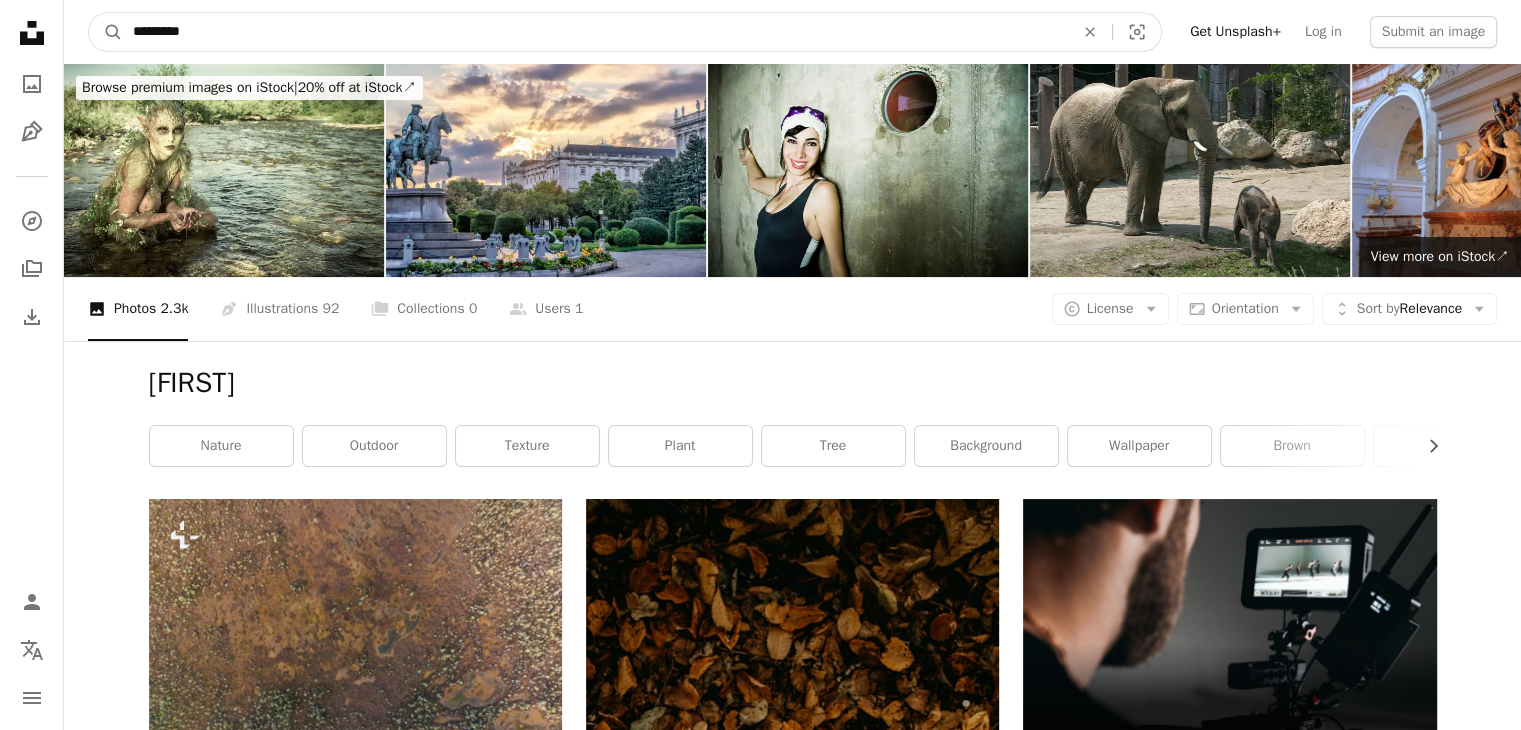 drag, startPoint x: 364, startPoint y: 41, endPoint x: 88, endPoint y: 0, distance: 279.0287 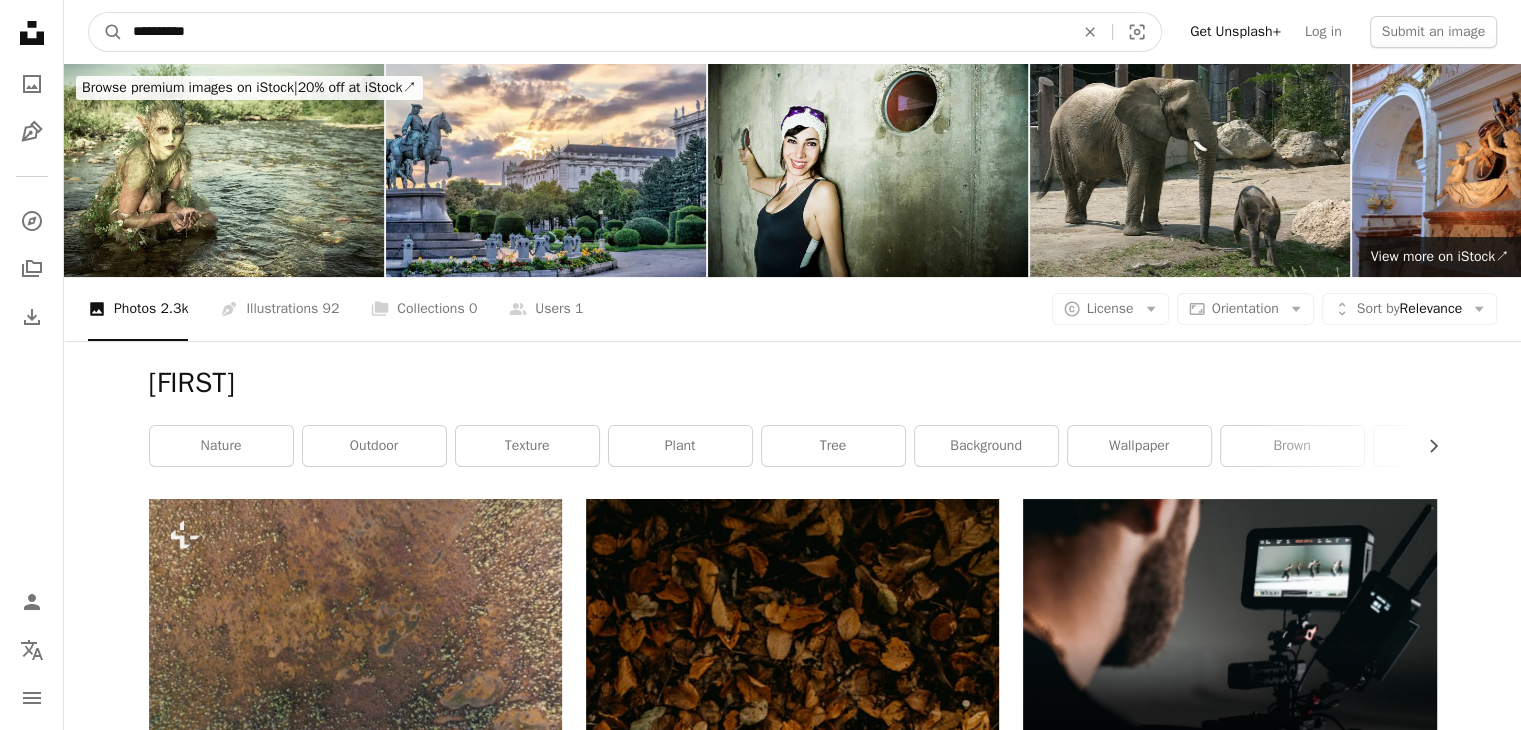 type on "**********" 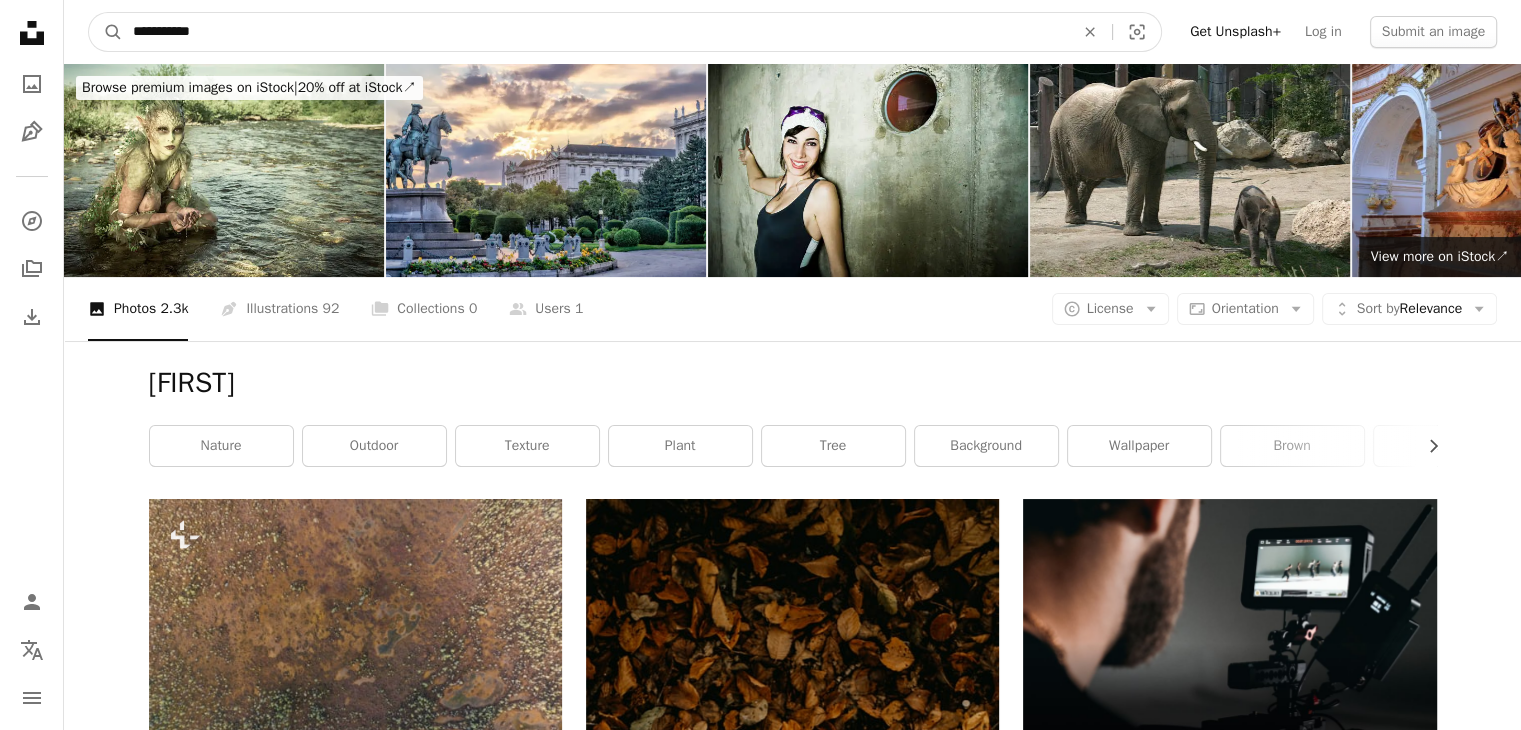 click on "A magnifying glass" at bounding box center [106, 32] 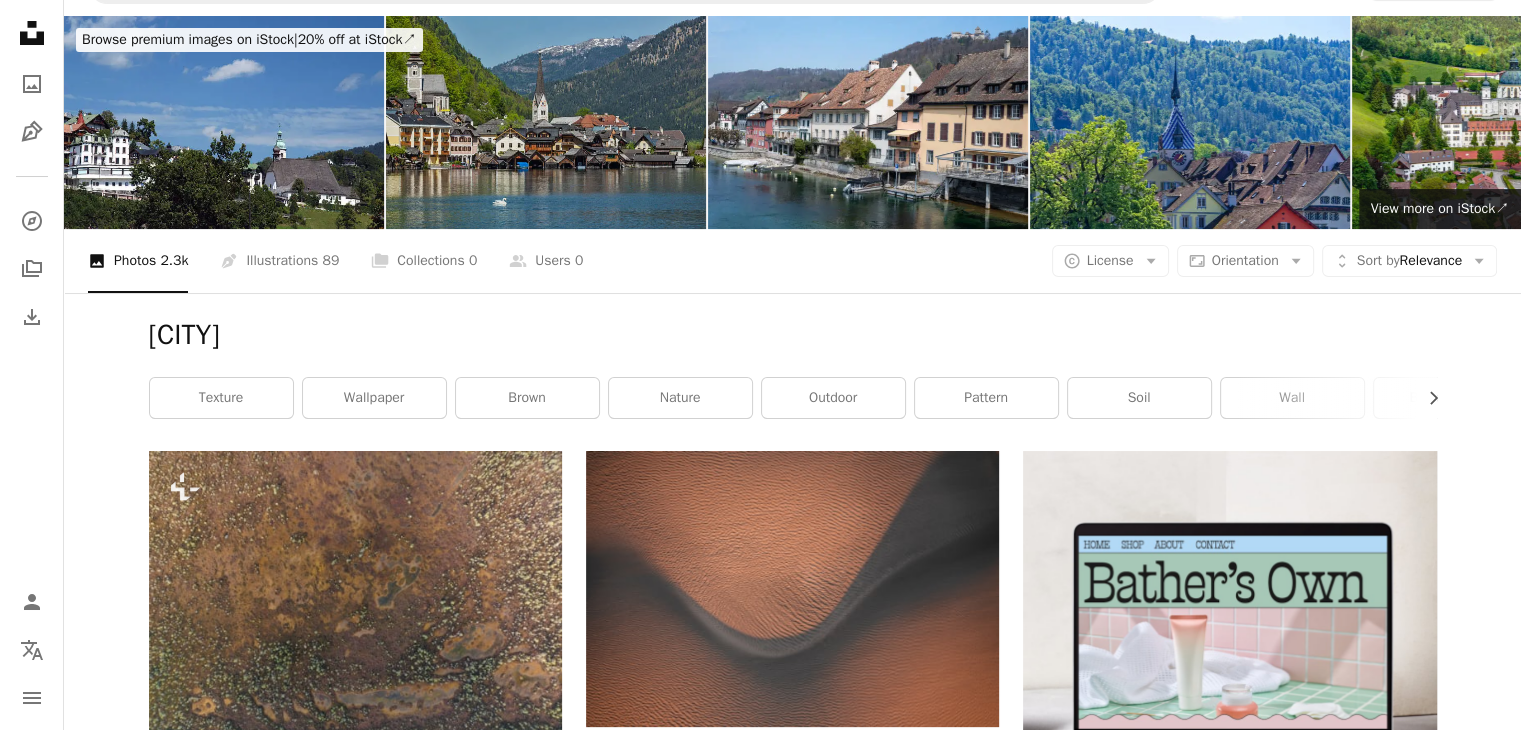 scroll, scrollTop: 0, scrollLeft: 0, axis: both 